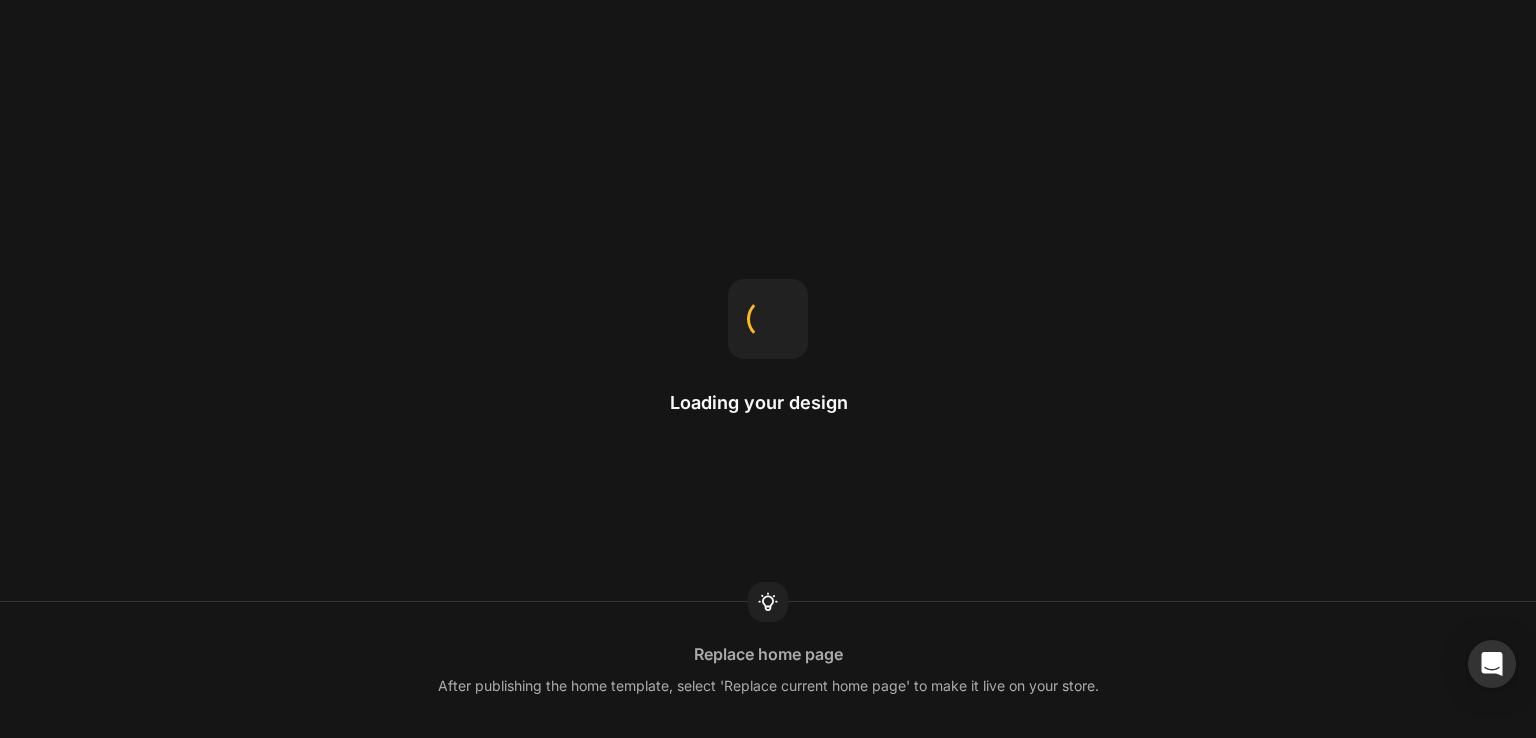scroll, scrollTop: 0, scrollLeft: 0, axis: both 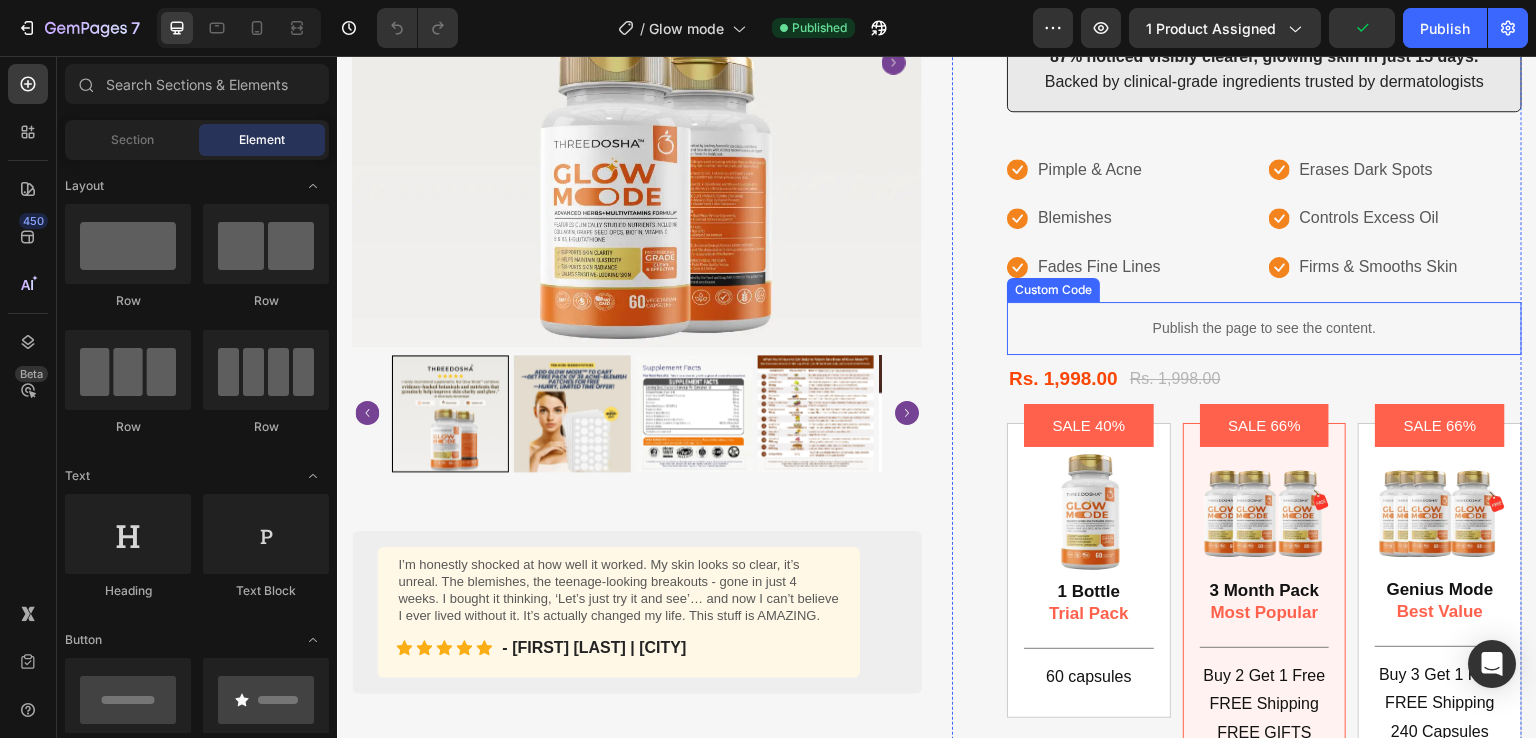 click on "Publish the page to see the content." at bounding box center (1264, 328) 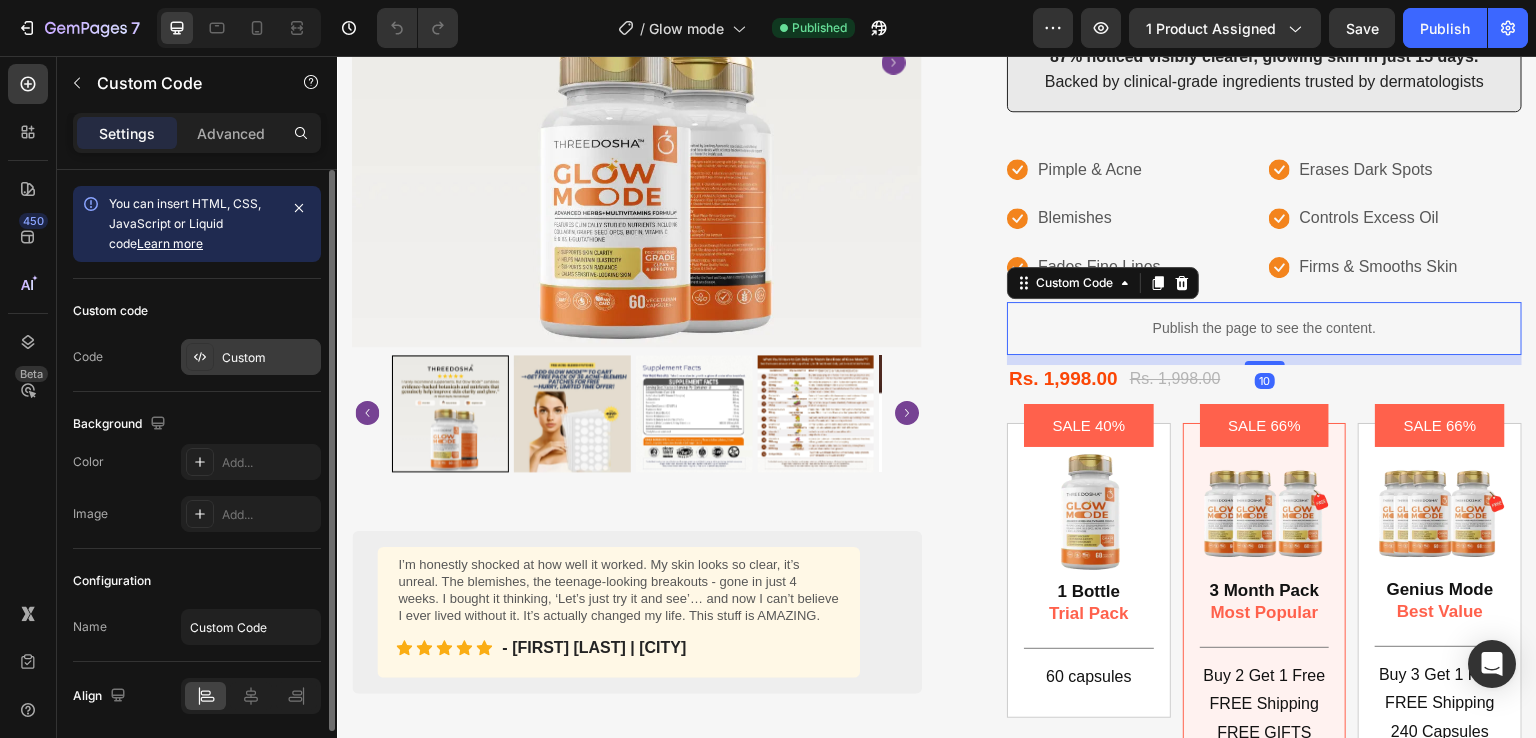 click on "Custom" at bounding box center [269, 358] 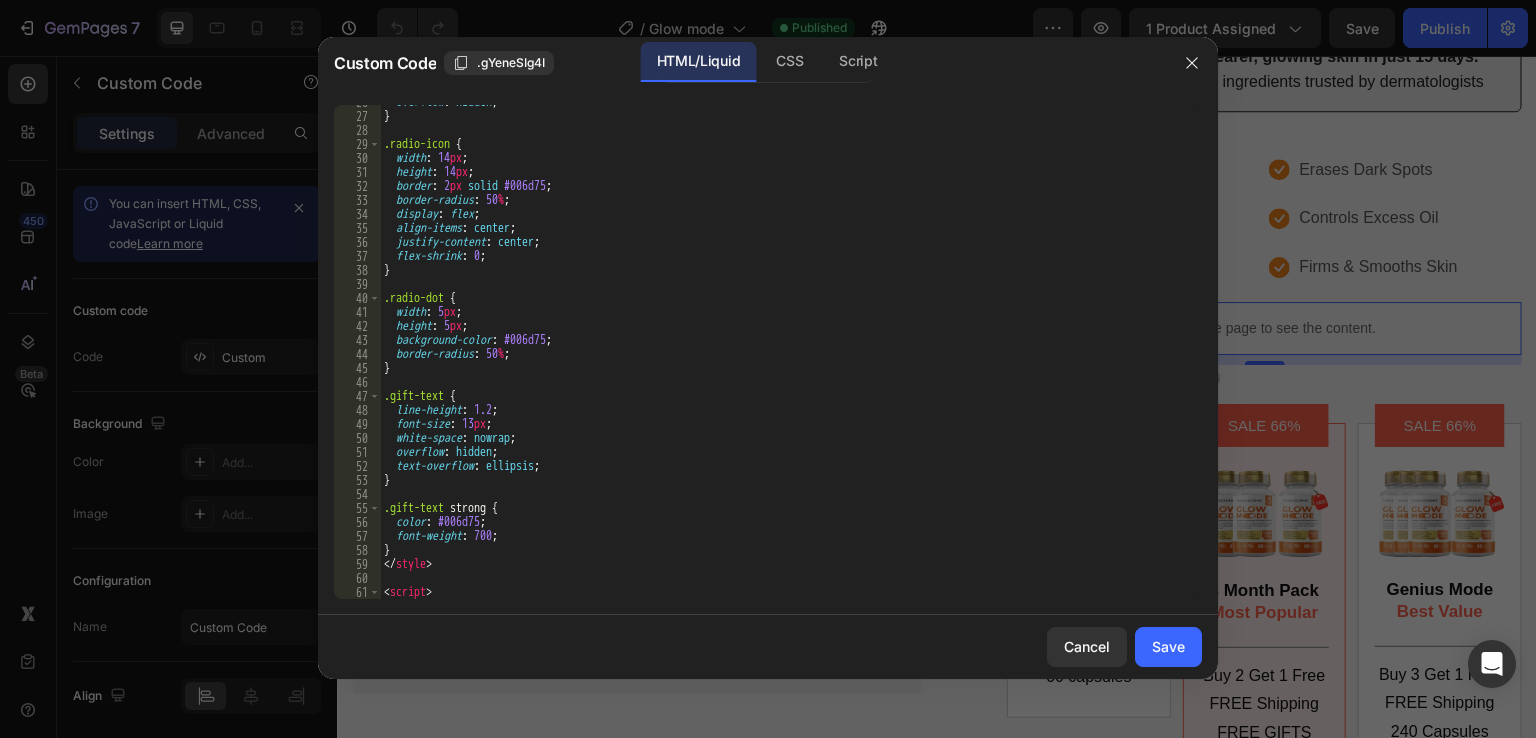 scroll, scrollTop: 444, scrollLeft: 0, axis: vertical 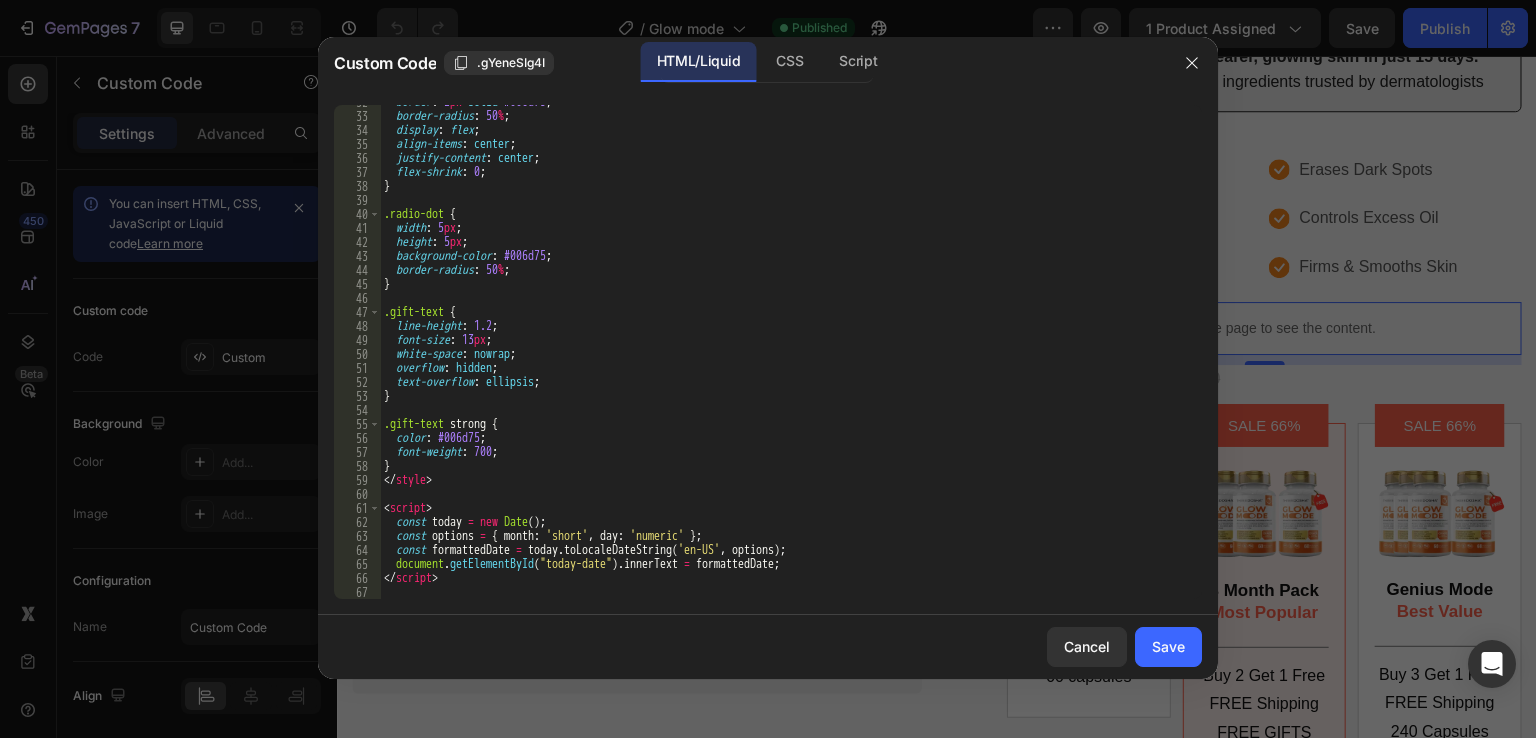 click at bounding box center (768, 369) 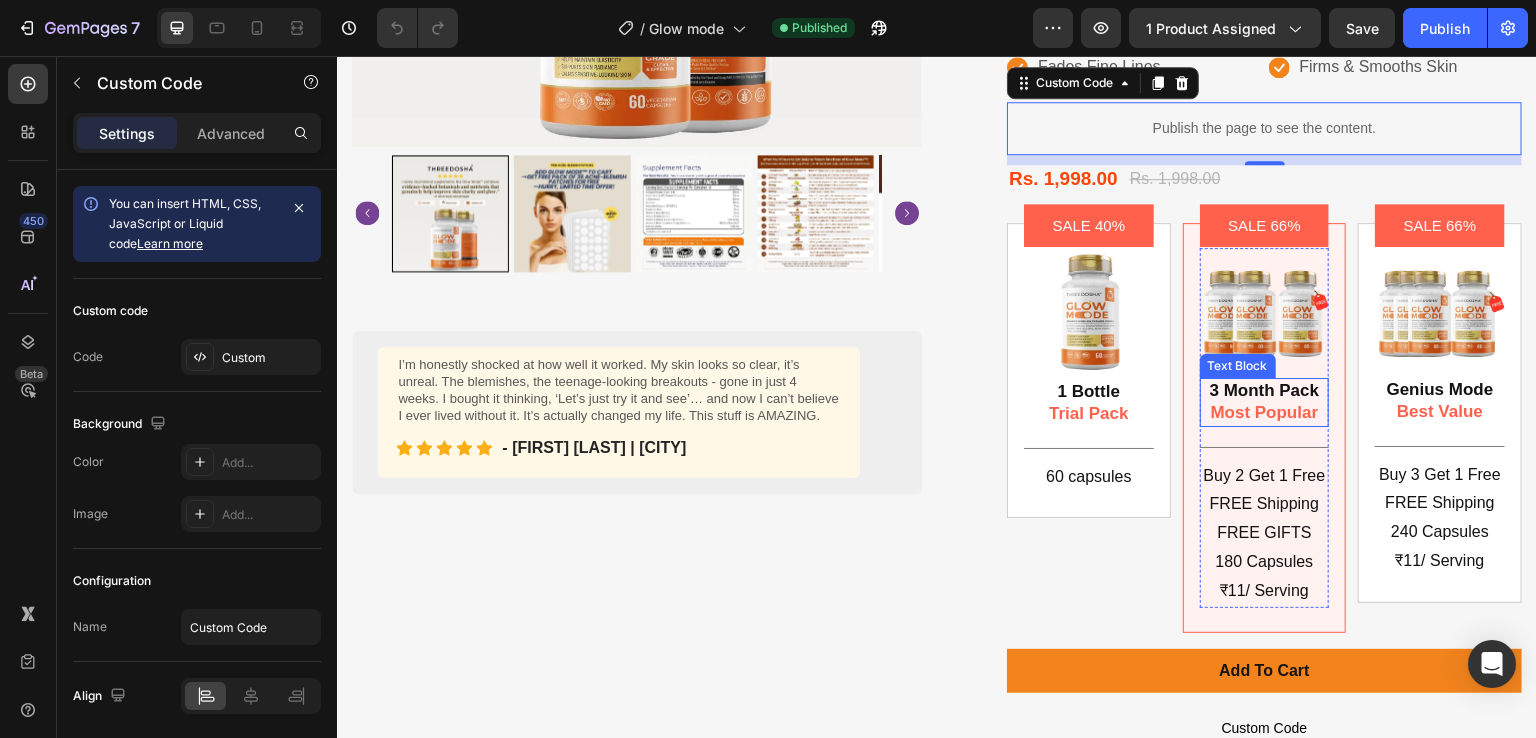 scroll, scrollTop: 800, scrollLeft: 0, axis: vertical 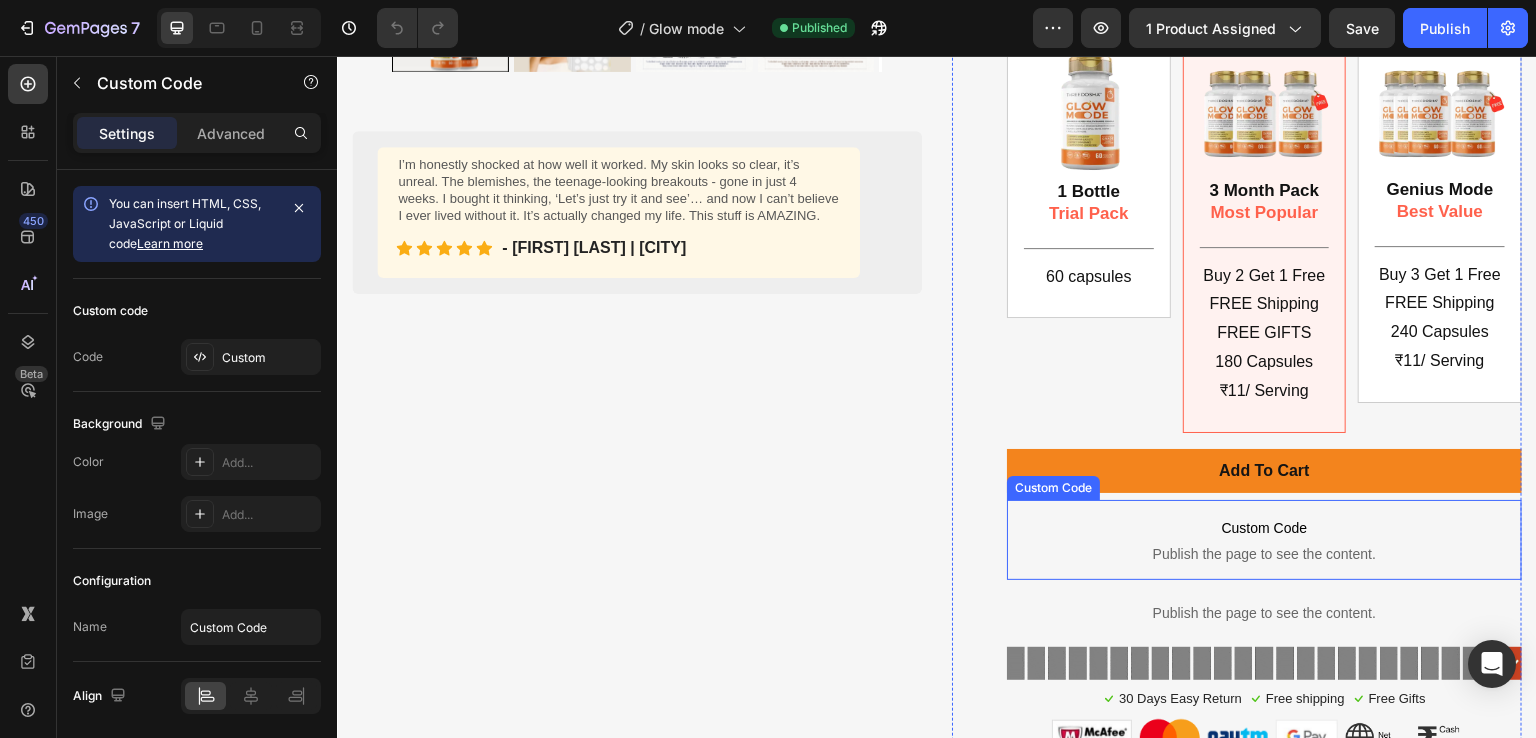click on "Custom Code
Publish the page to see the content." at bounding box center (1264, 540) 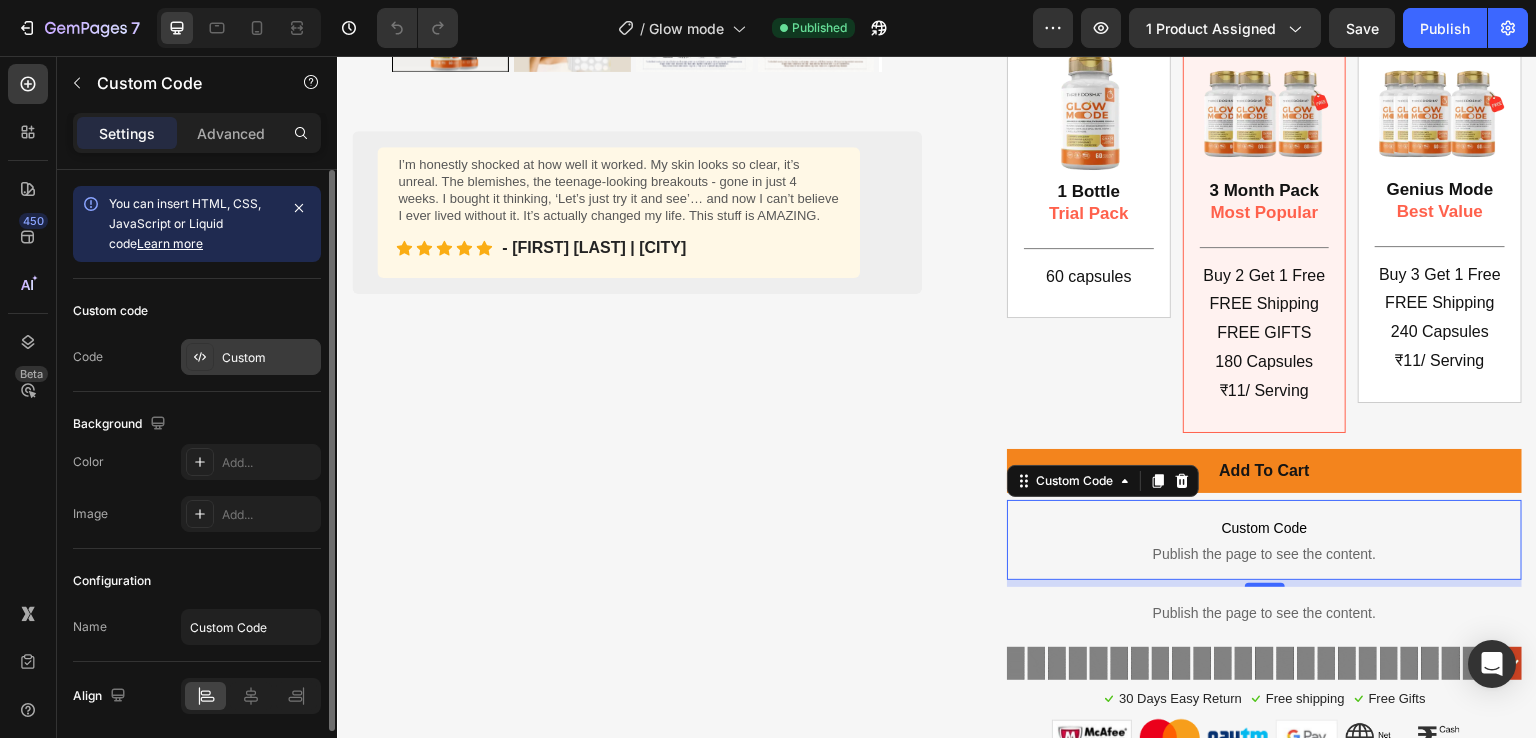 click on "Custom" at bounding box center [269, 358] 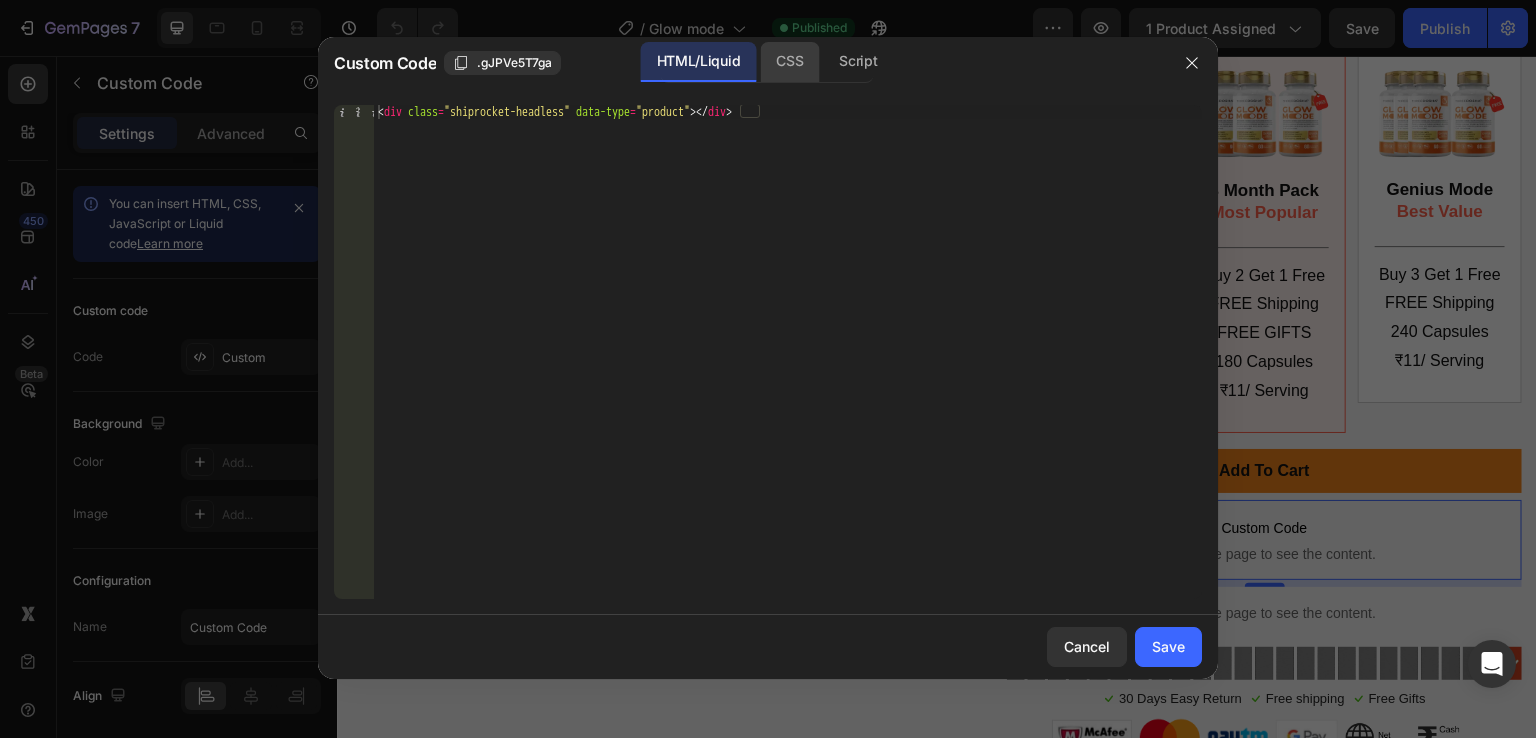 click on "CSS" 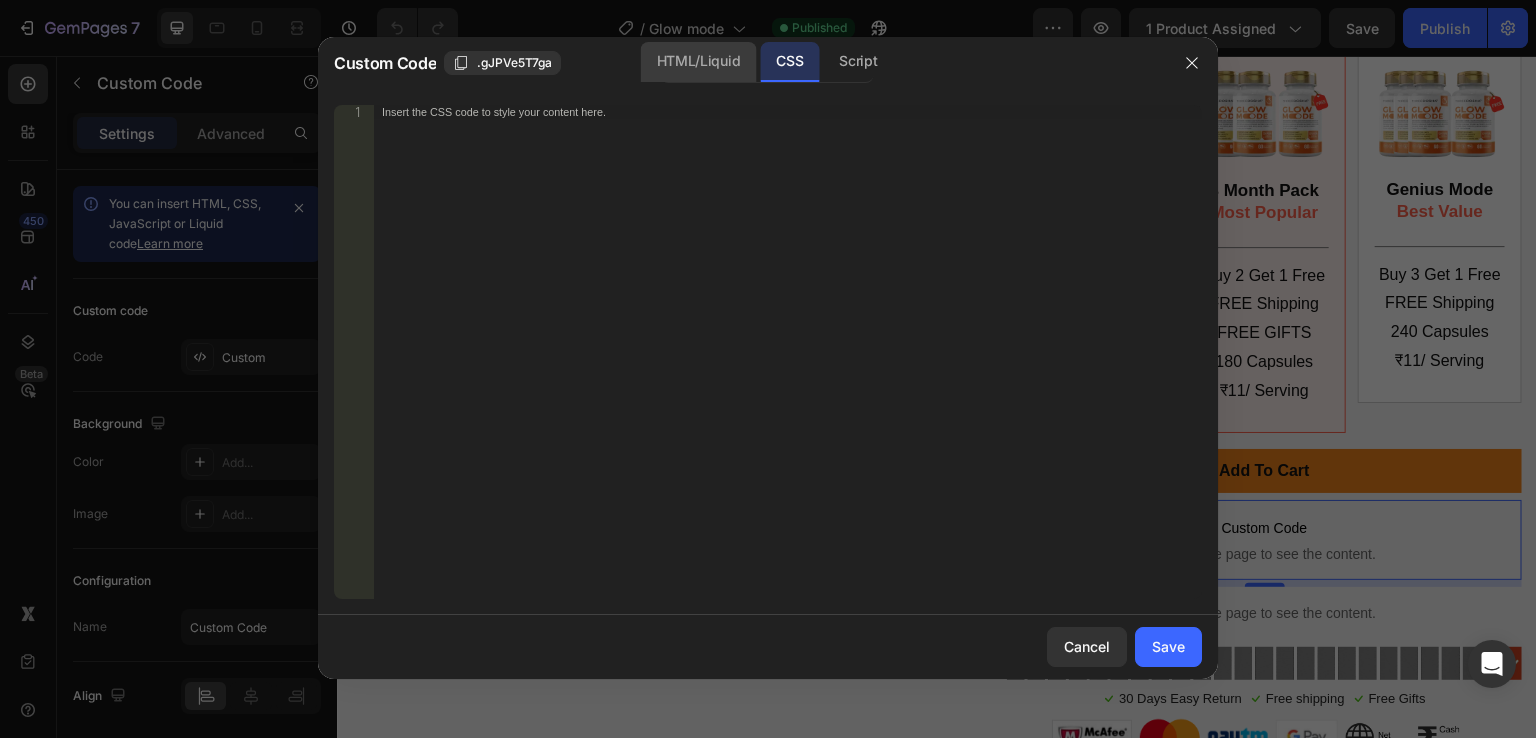 click on "HTML/Liquid" 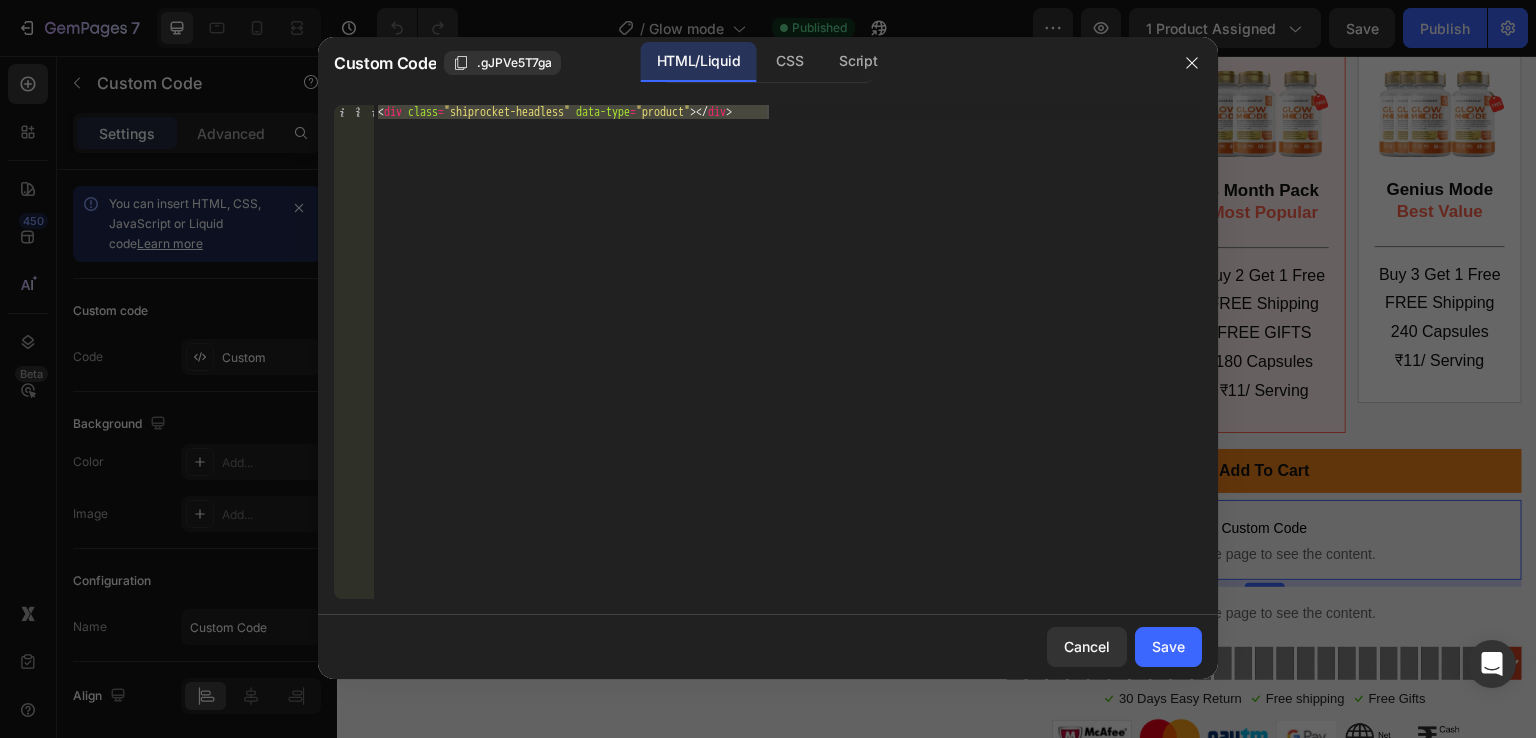 click at bounding box center [768, 369] 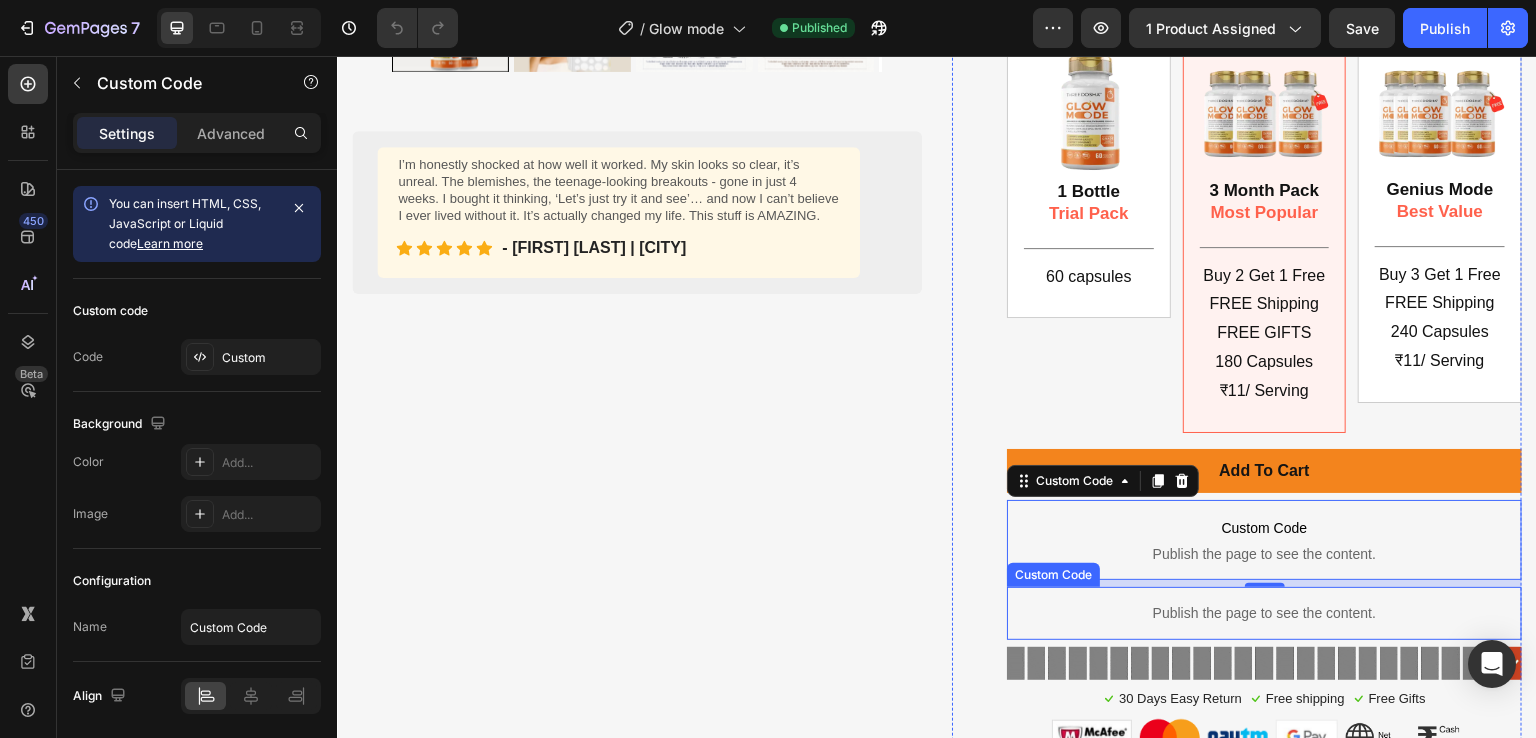 click on "Publish the page to see the content." at bounding box center (1264, 613) 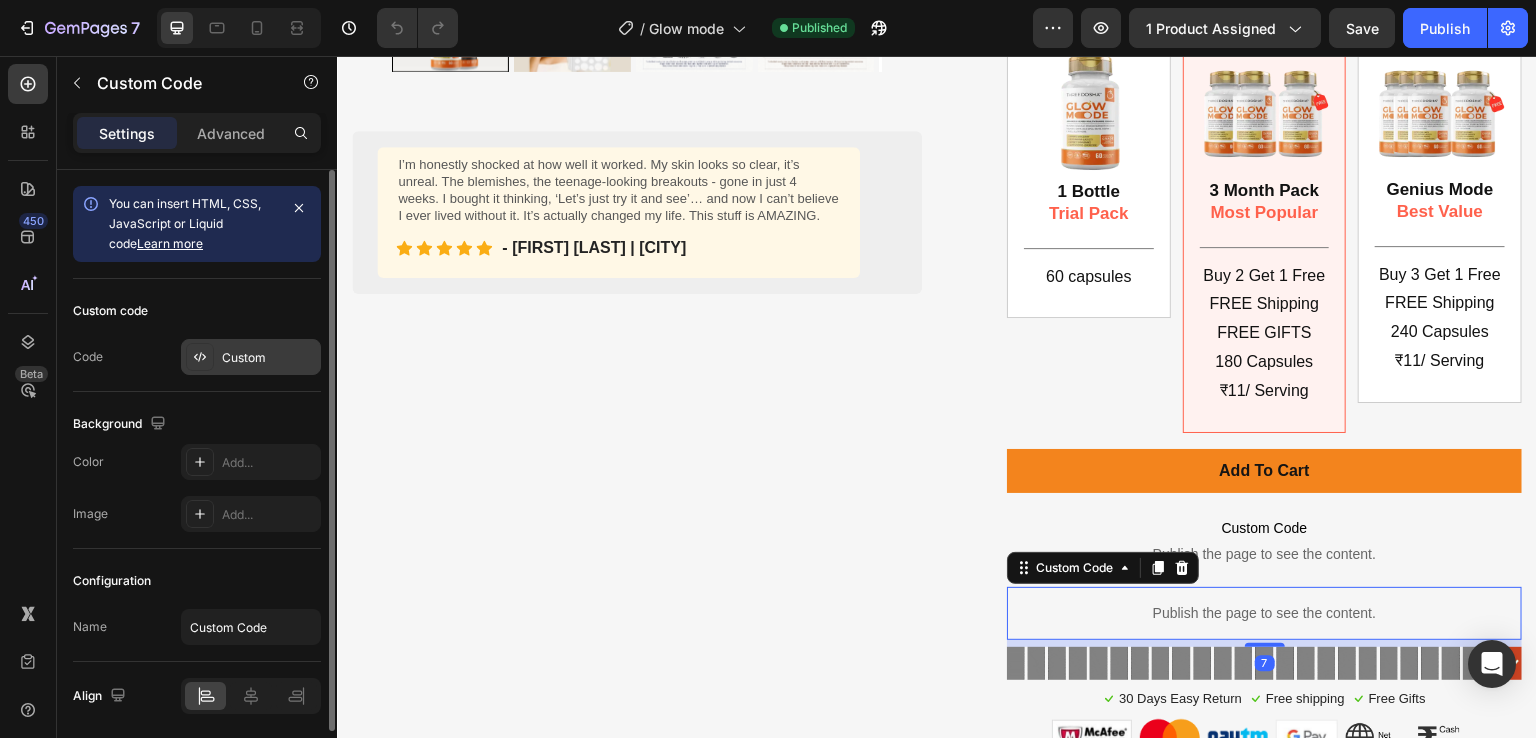 click on "Custom" at bounding box center [269, 358] 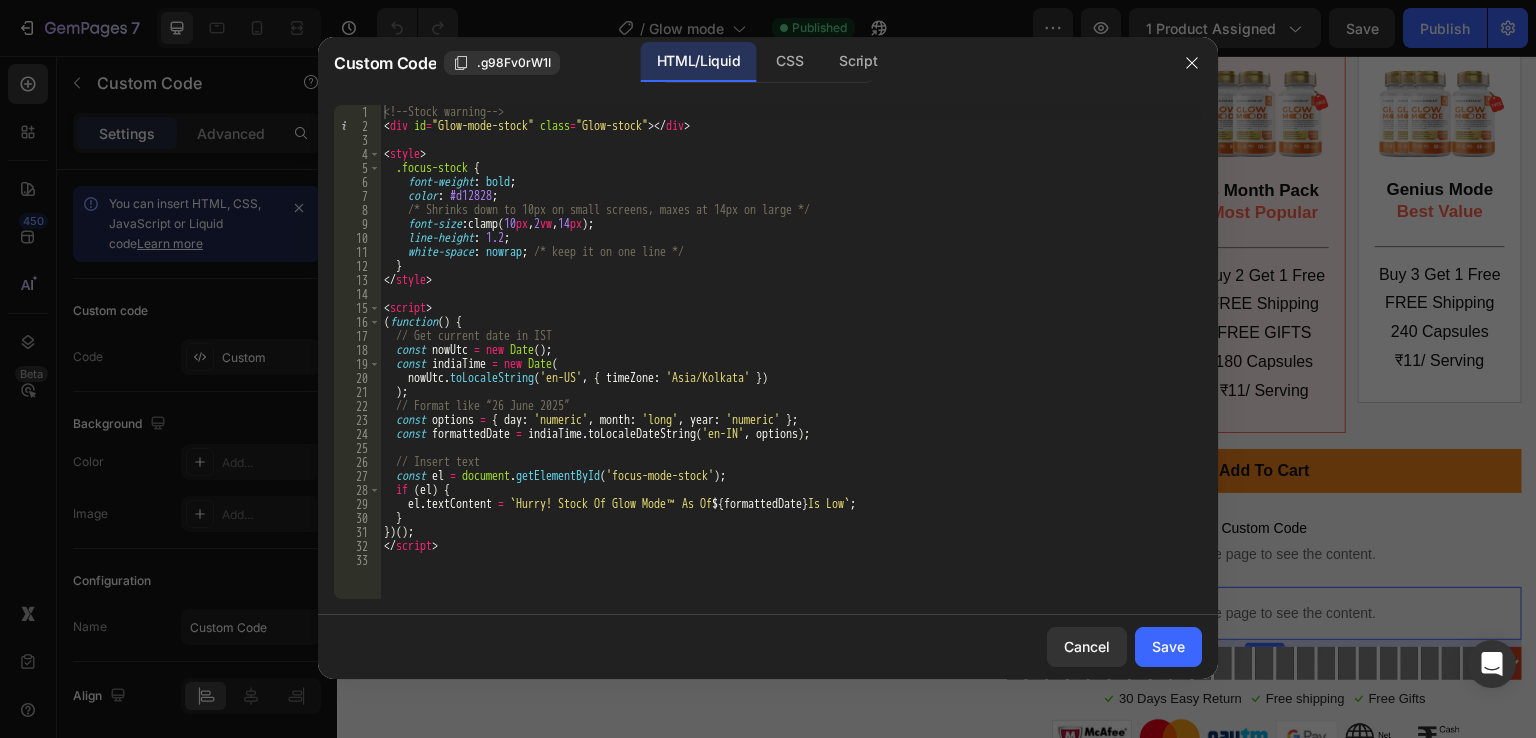 click at bounding box center [768, 369] 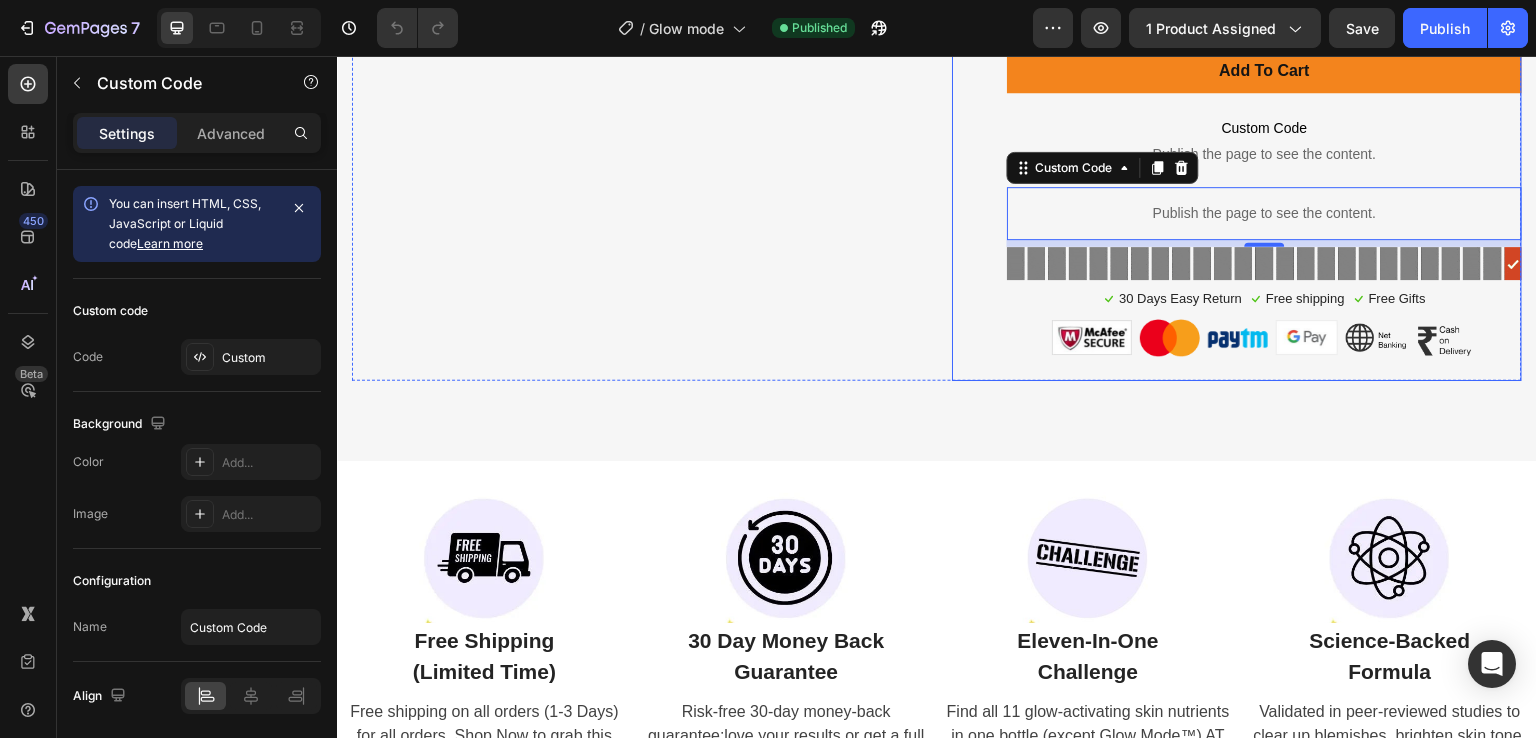 scroll, scrollTop: 1000, scrollLeft: 0, axis: vertical 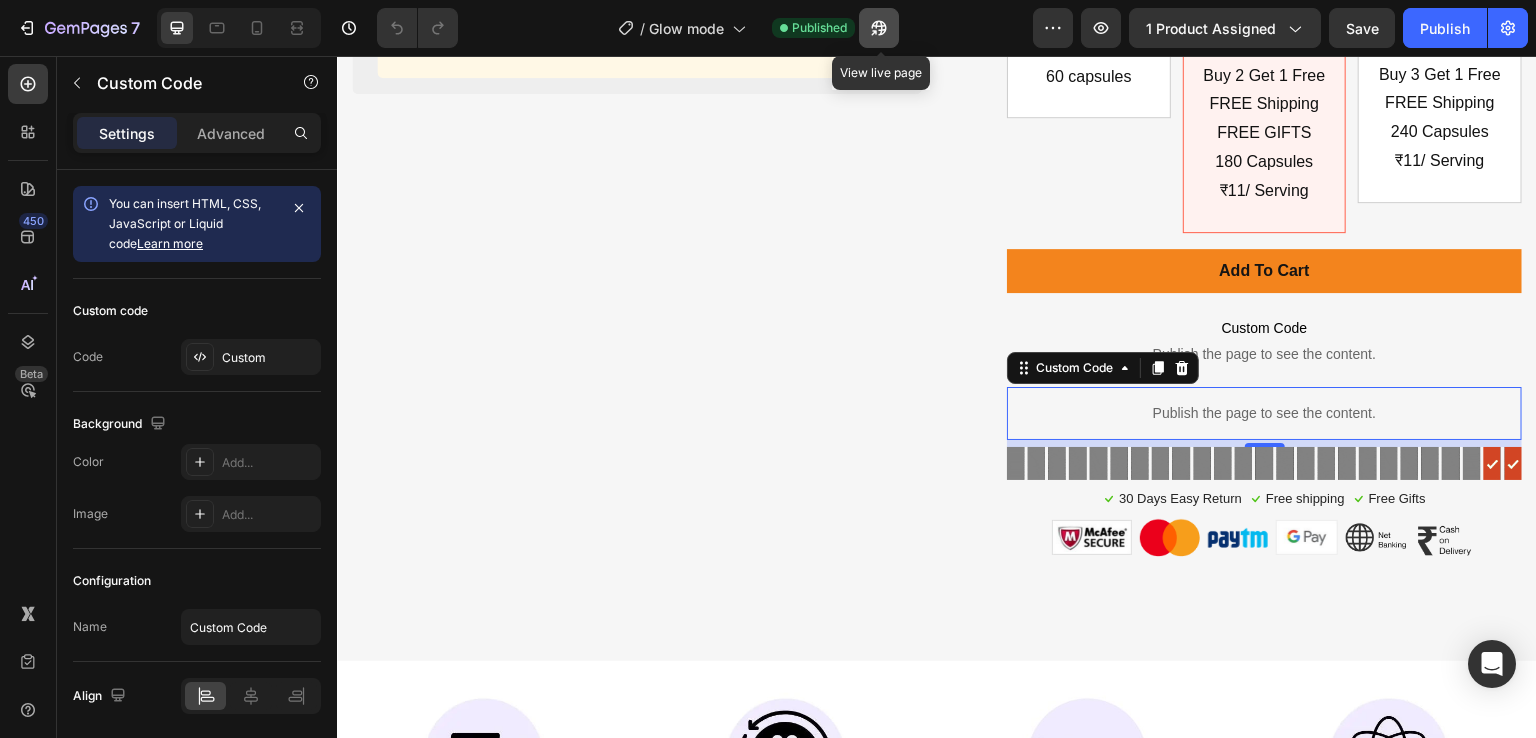 click 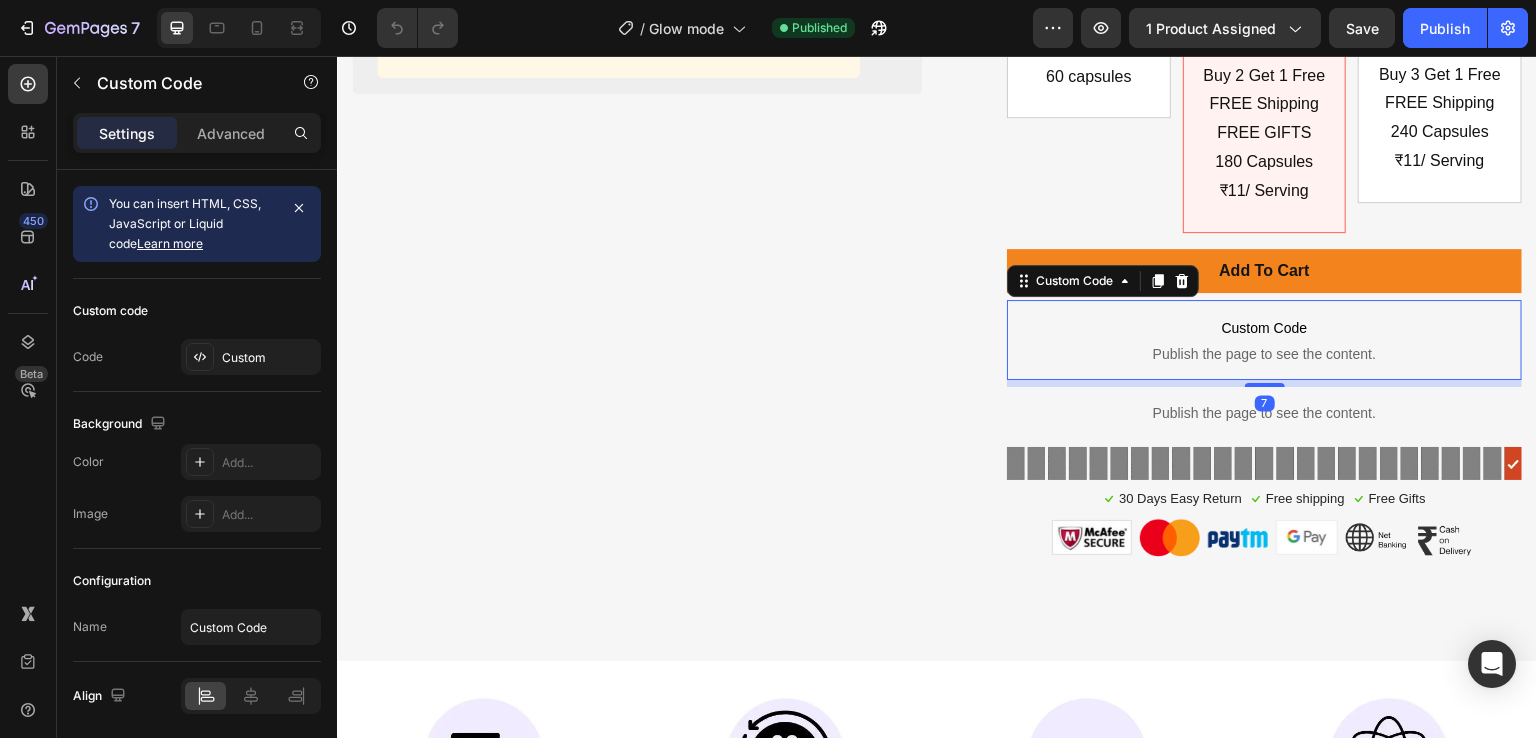 click on "Custom Code" at bounding box center [1264, 328] 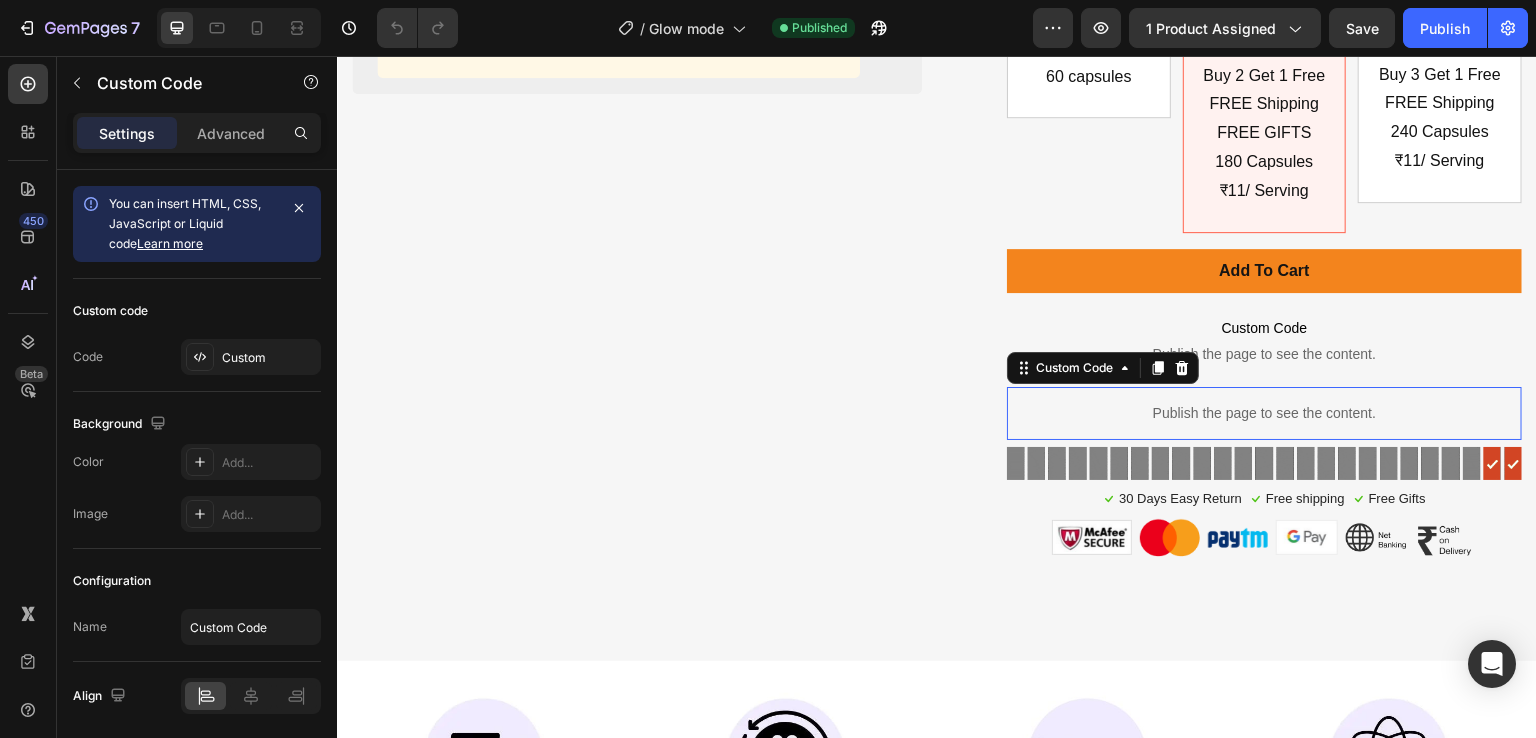 click on "Publish the page to see the content." at bounding box center [1264, 413] 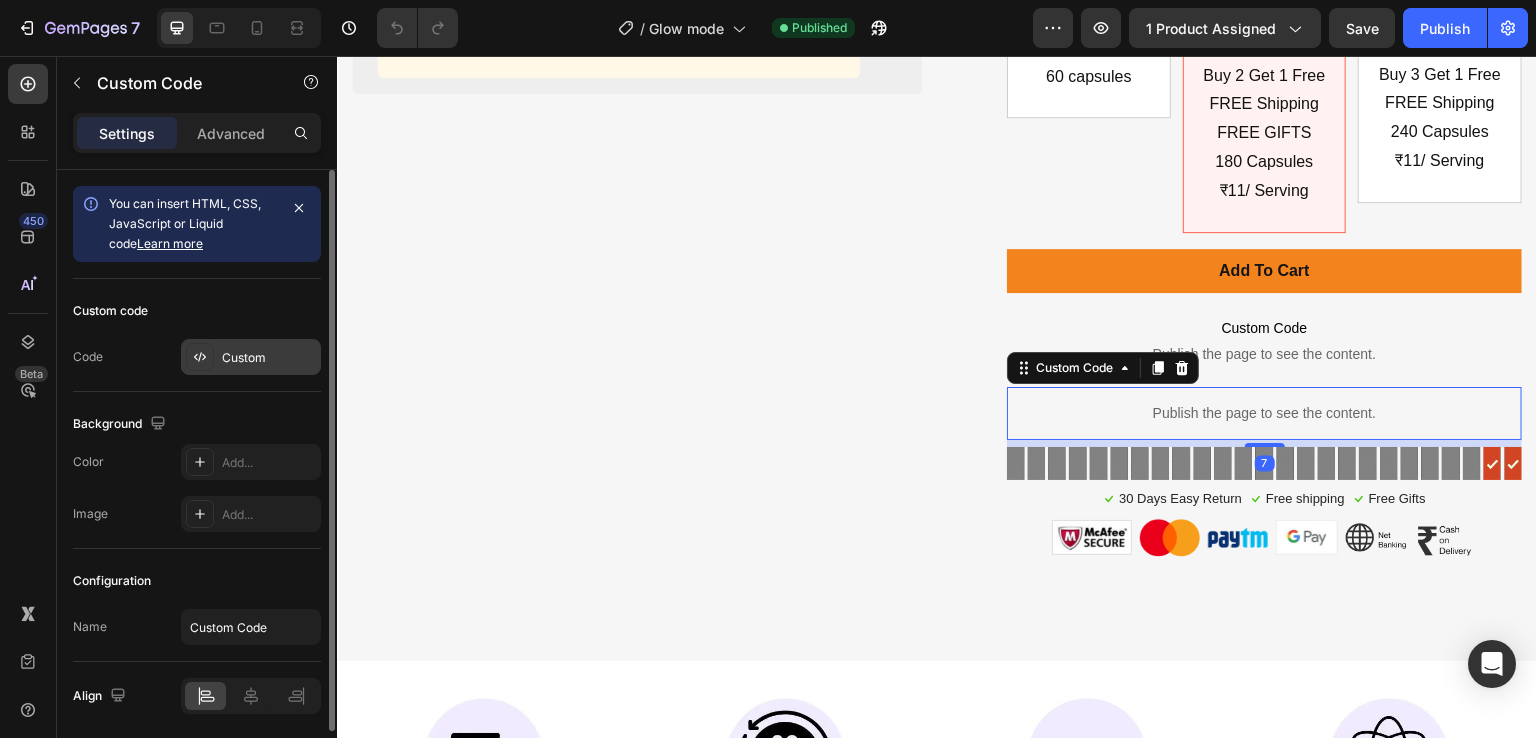 click on "Custom" at bounding box center (251, 357) 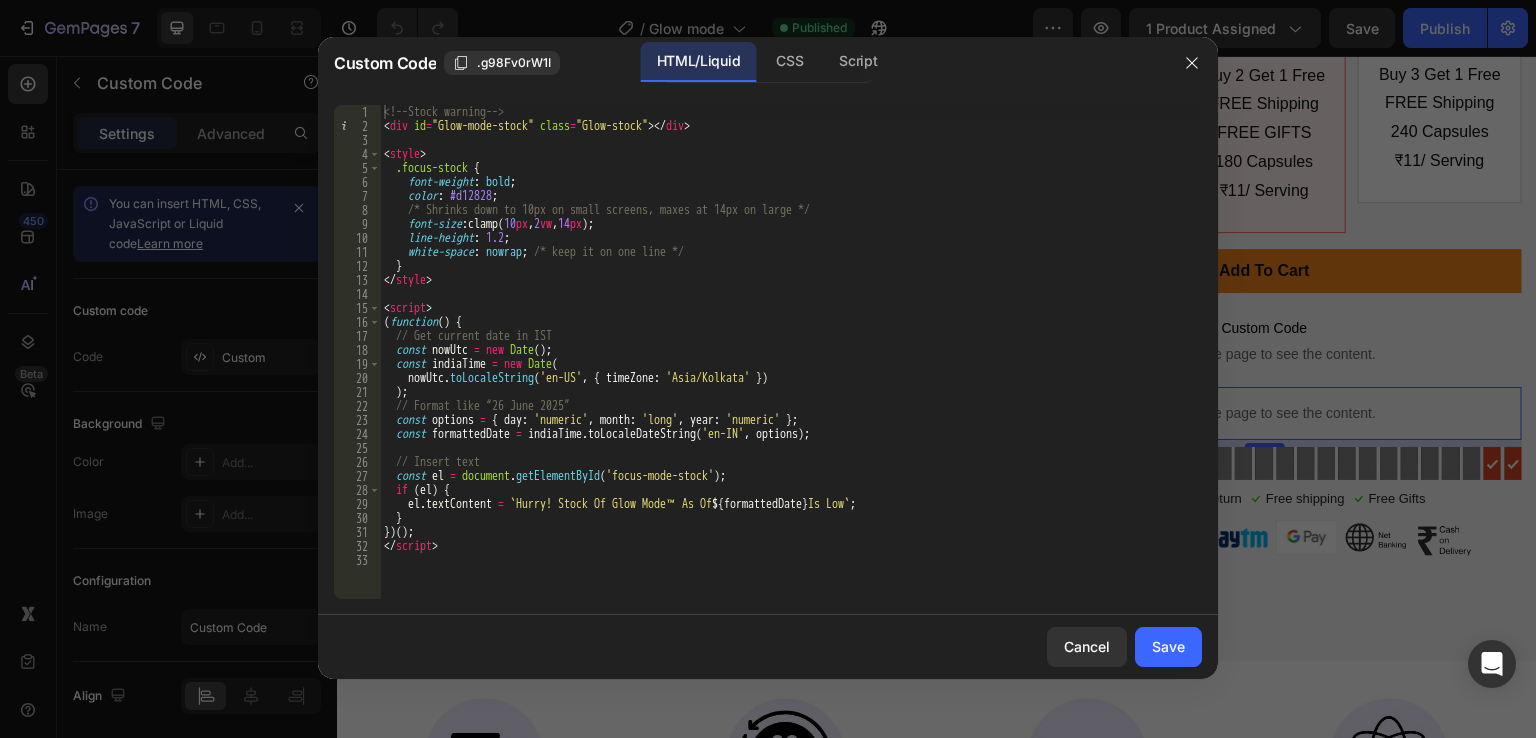 click at bounding box center (768, 369) 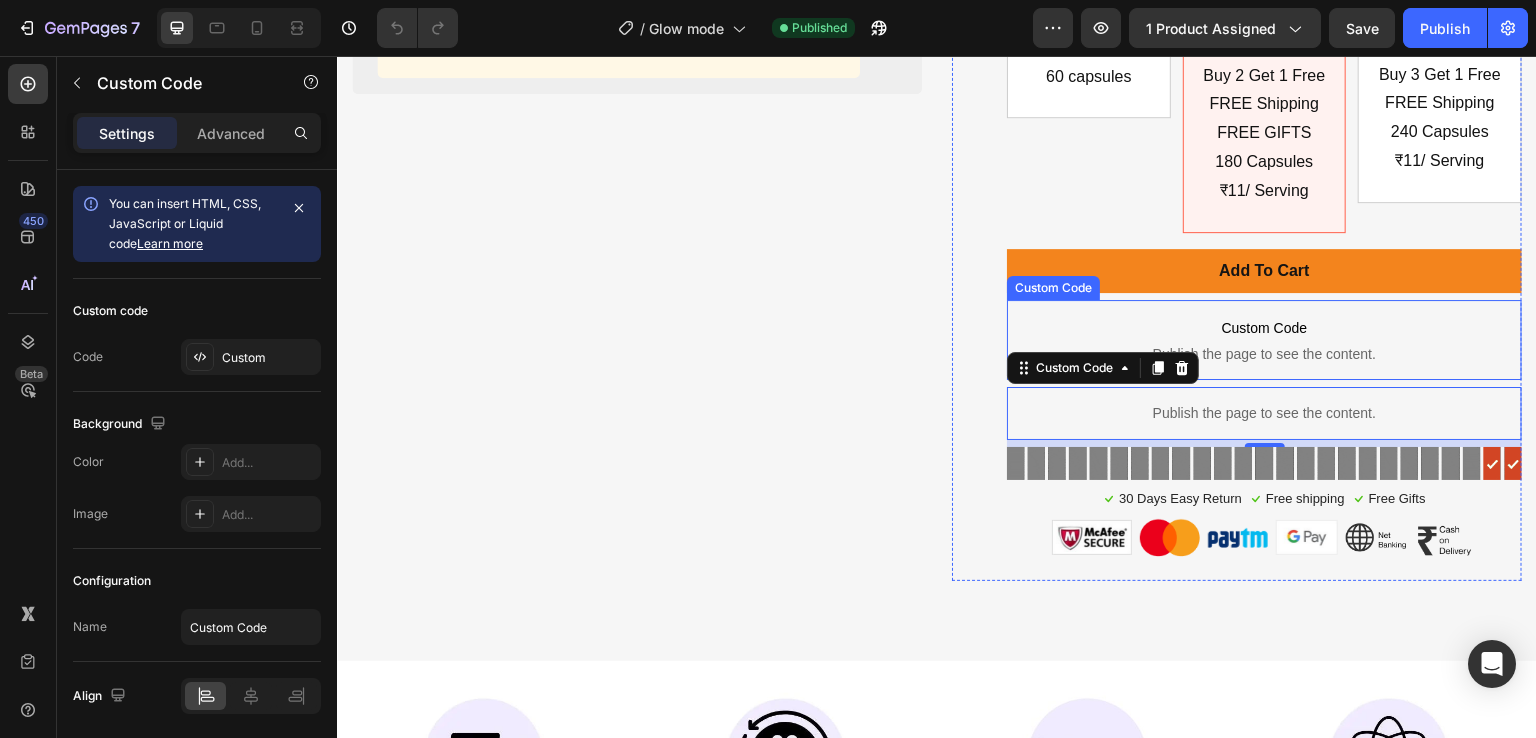 click on "Publish the page to see the content." at bounding box center [1264, 354] 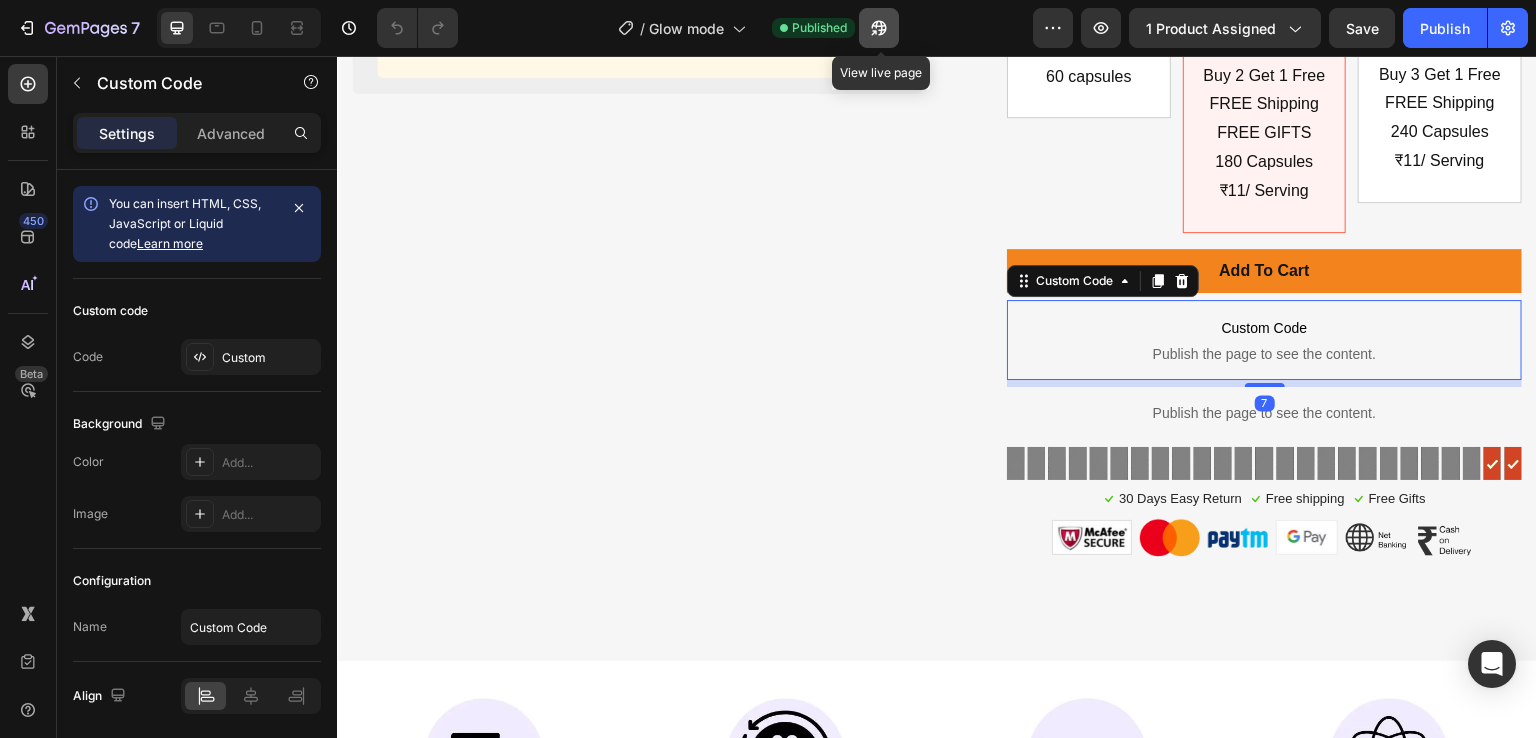 click 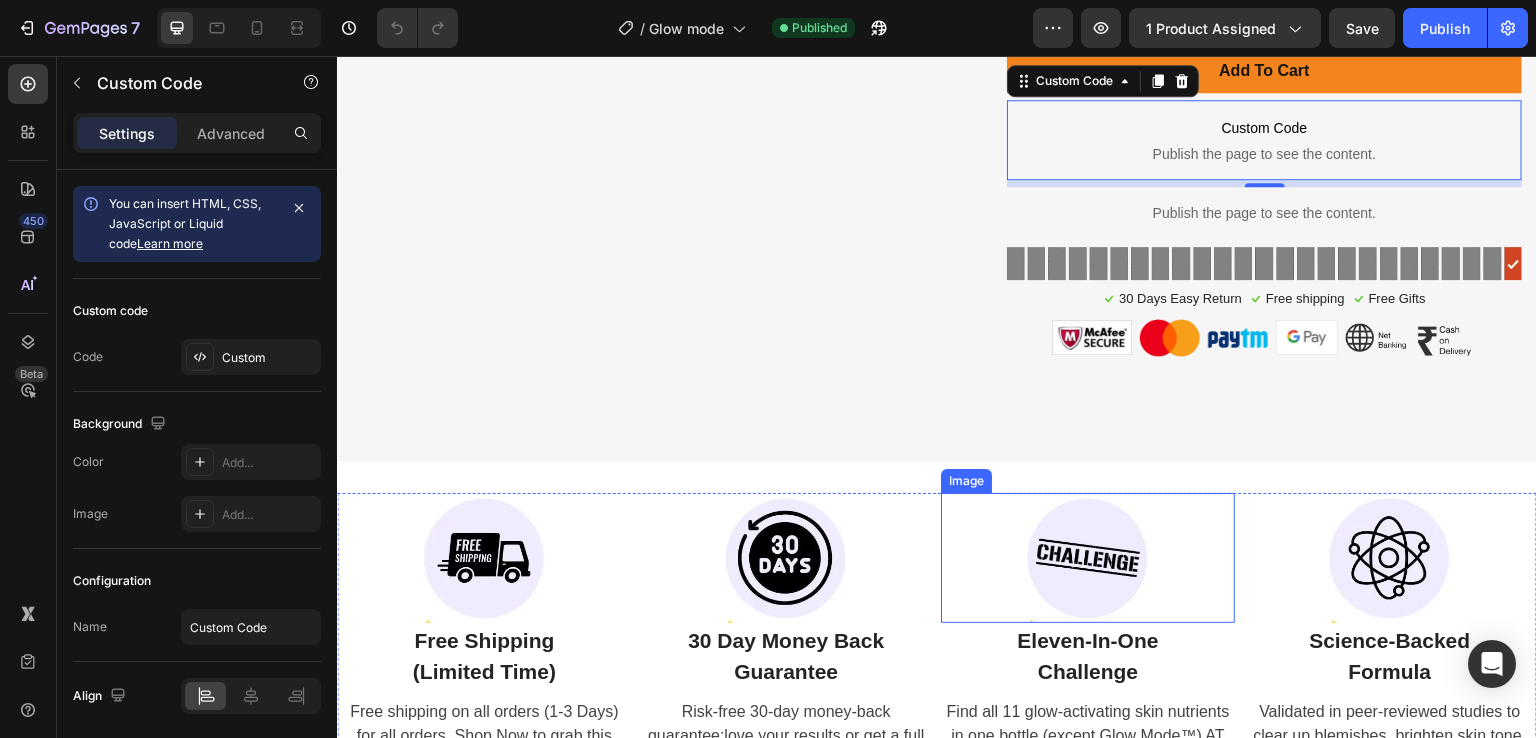 scroll, scrollTop: 1400, scrollLeft: 0, axis: vertical 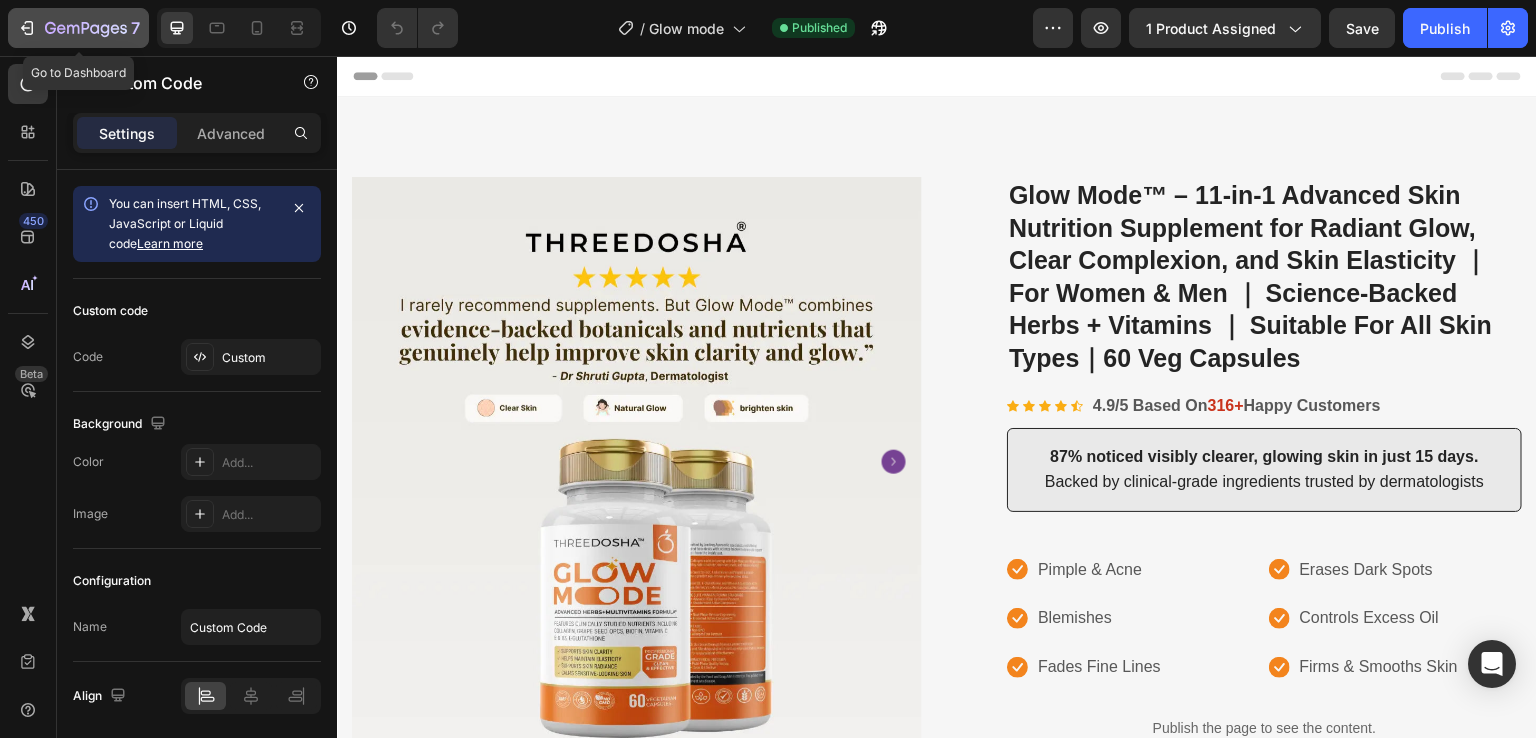 click on "7" 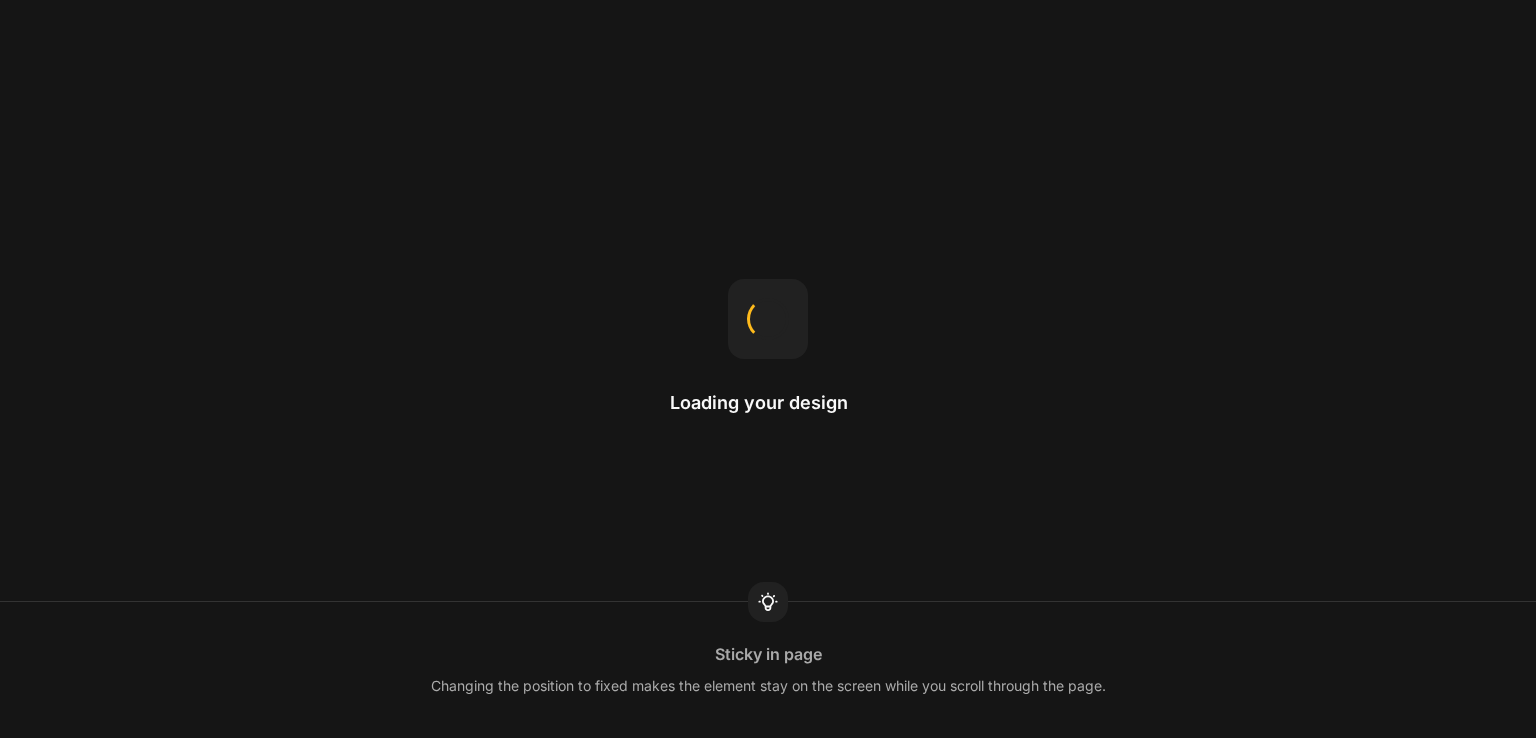 scroll, scrollTop: 0, scrollLeft: 0, axis: both 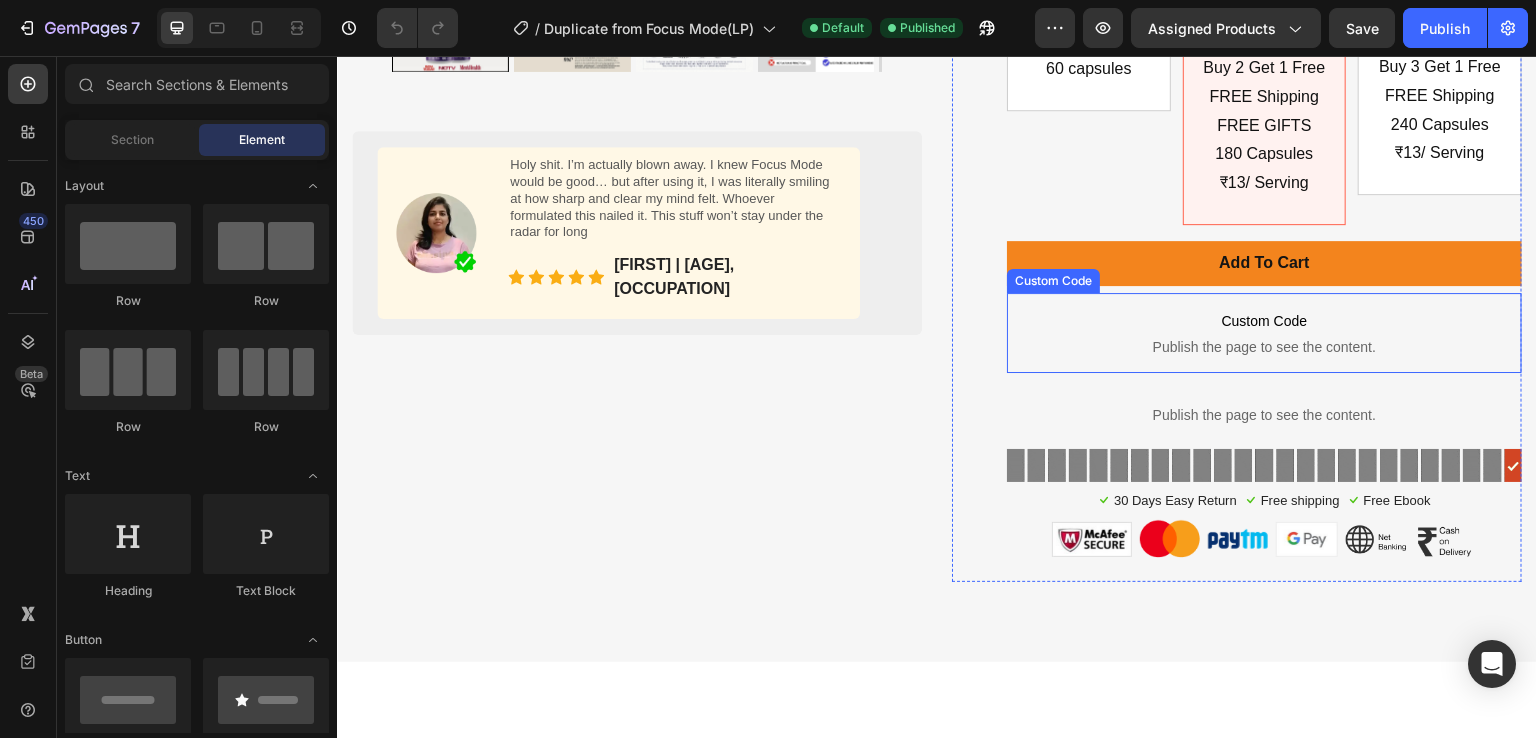 click on "Custom Code
Publish the page to see the content." at bounding box center [1264, 333] 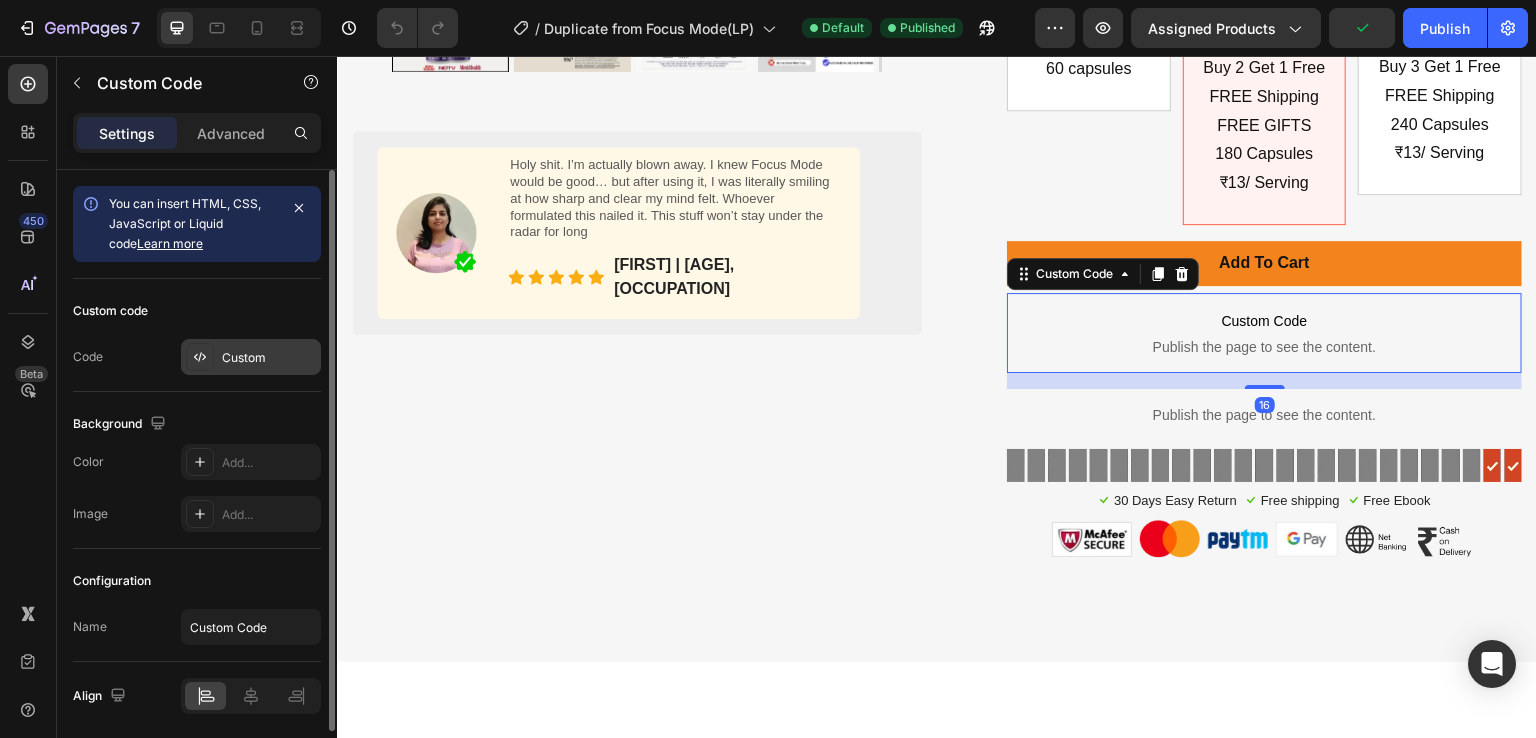 click on "Custom" at bounding box center [269, 358] 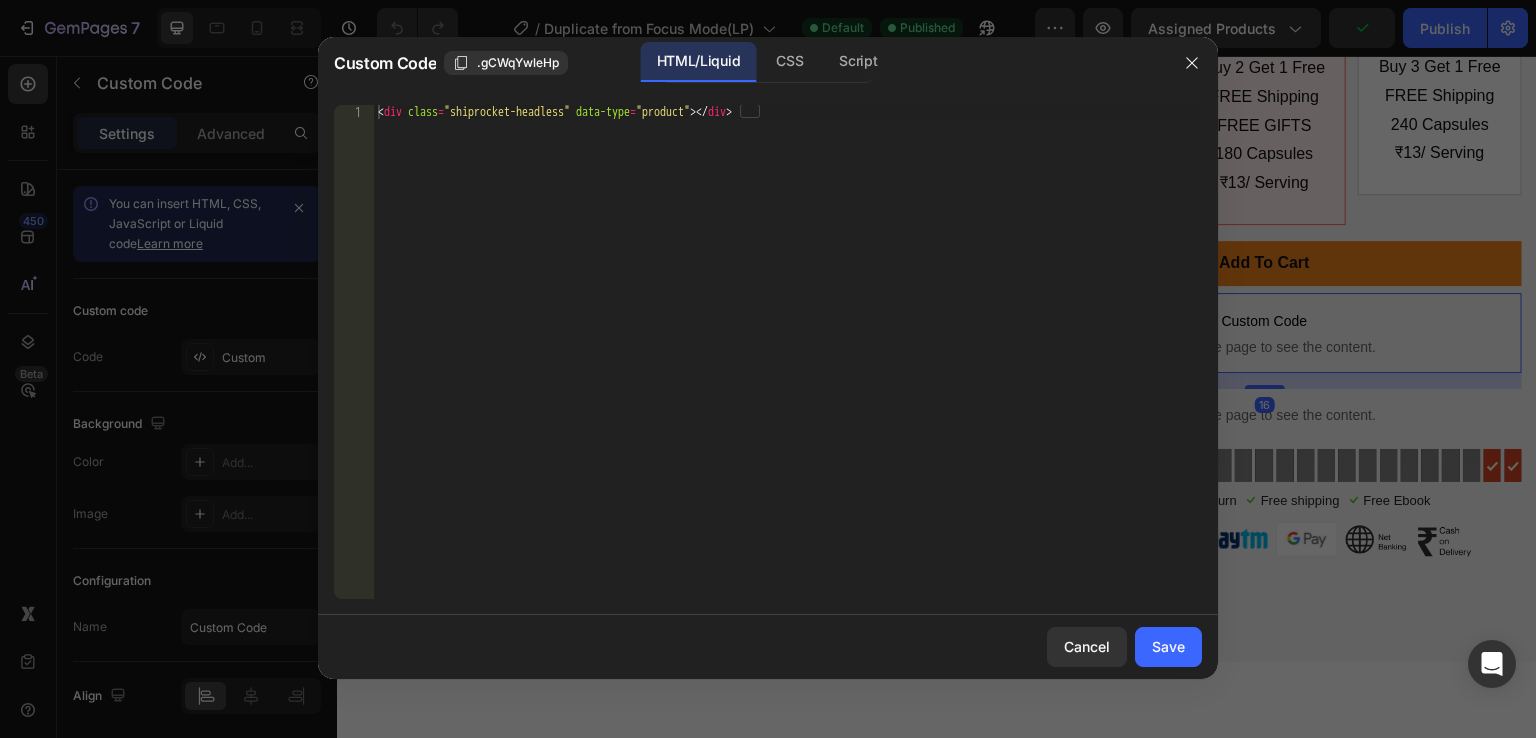 scroll, scrollTop: 0, scrollLeft: 0, axis: both 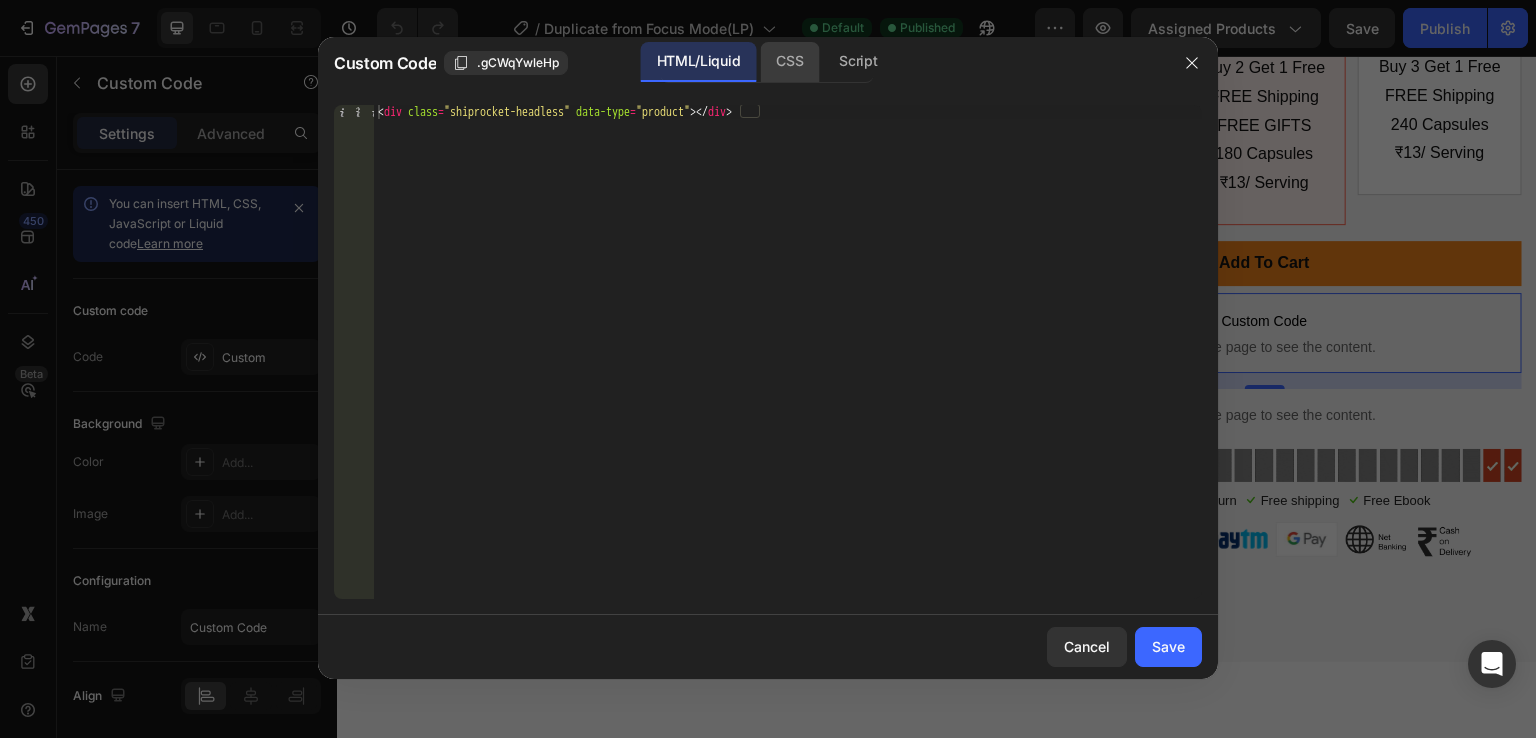 click on "CSS" 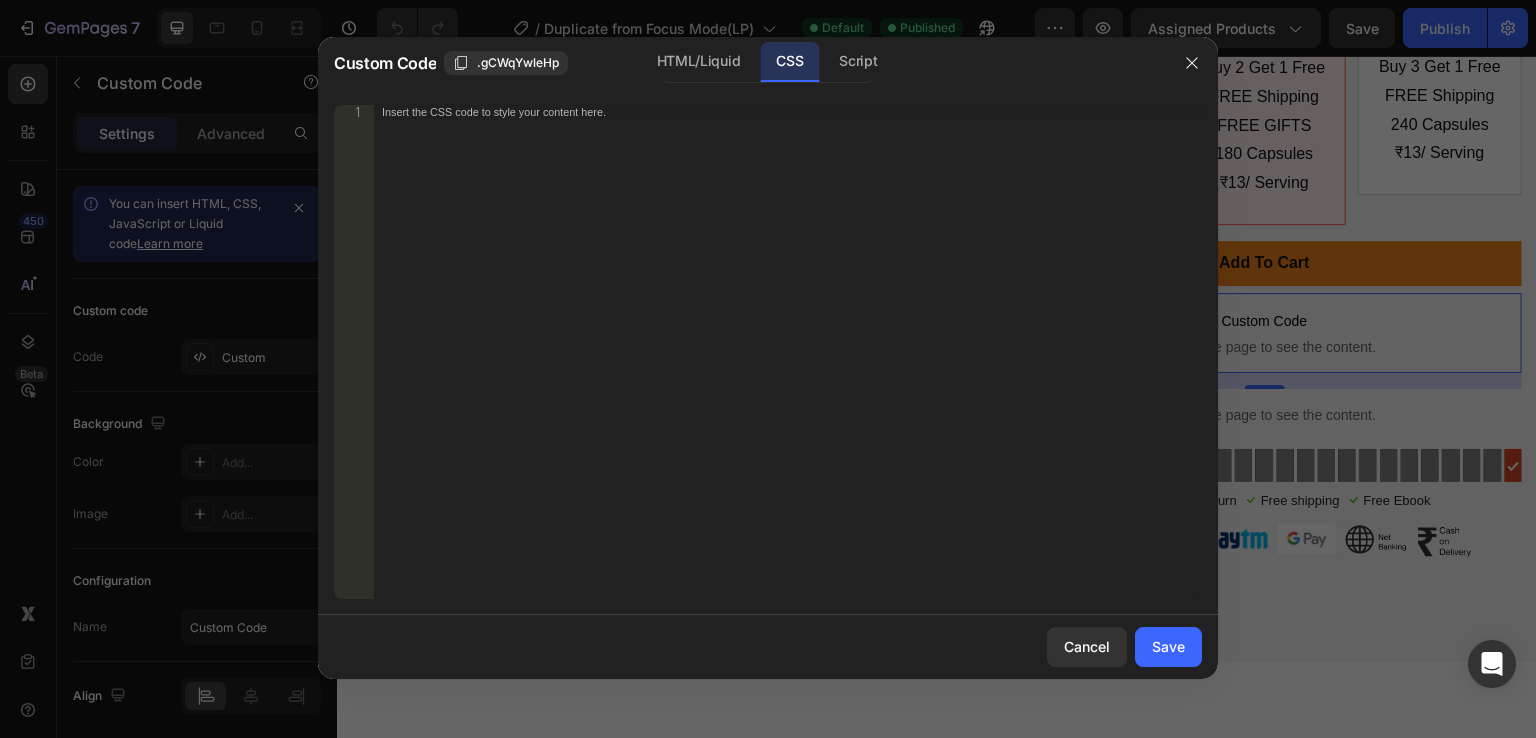 click at bounding box center [768, 369] 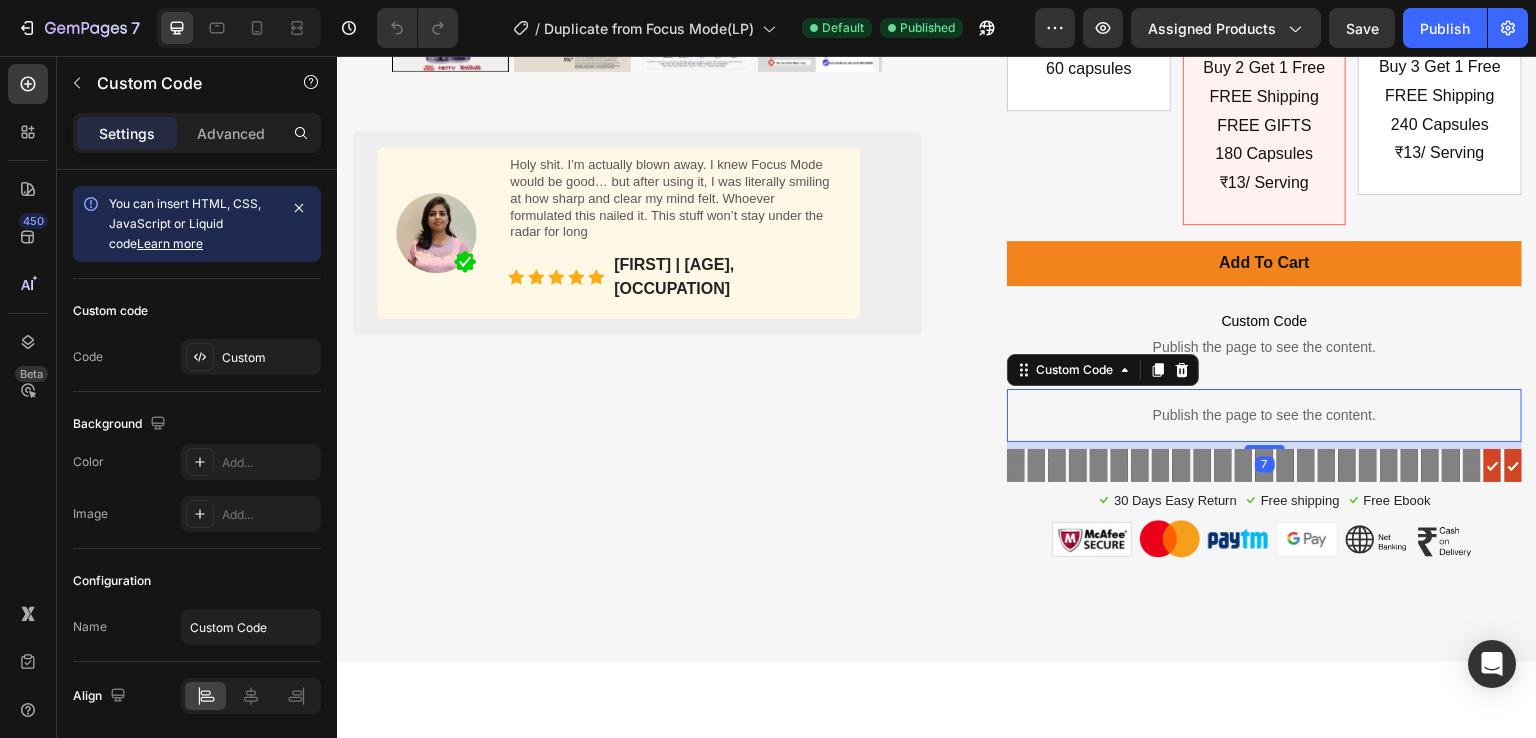 click on "Publish the page to see the content." at bounding box center [1264, 415] 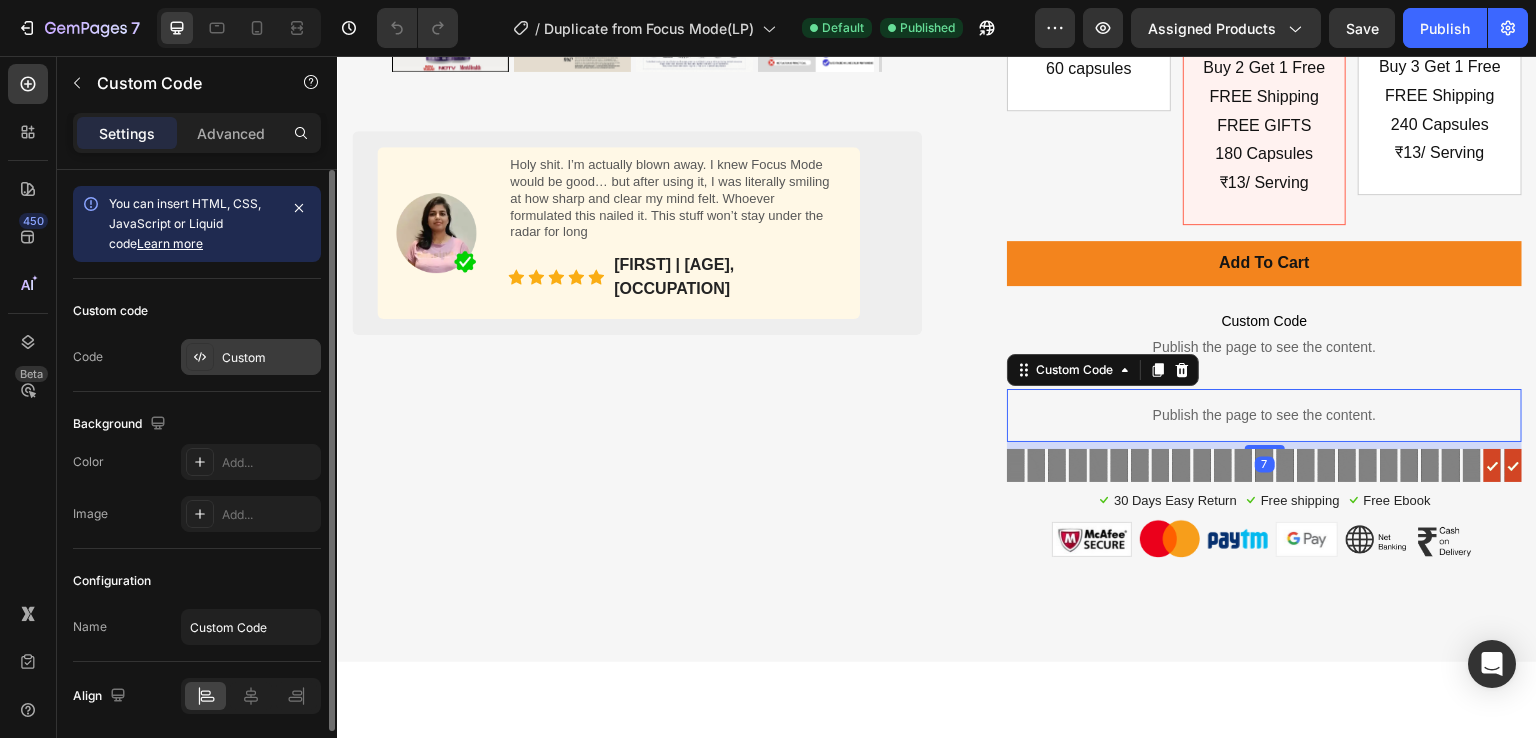click on "Custom" at bounding box center [269, 358] 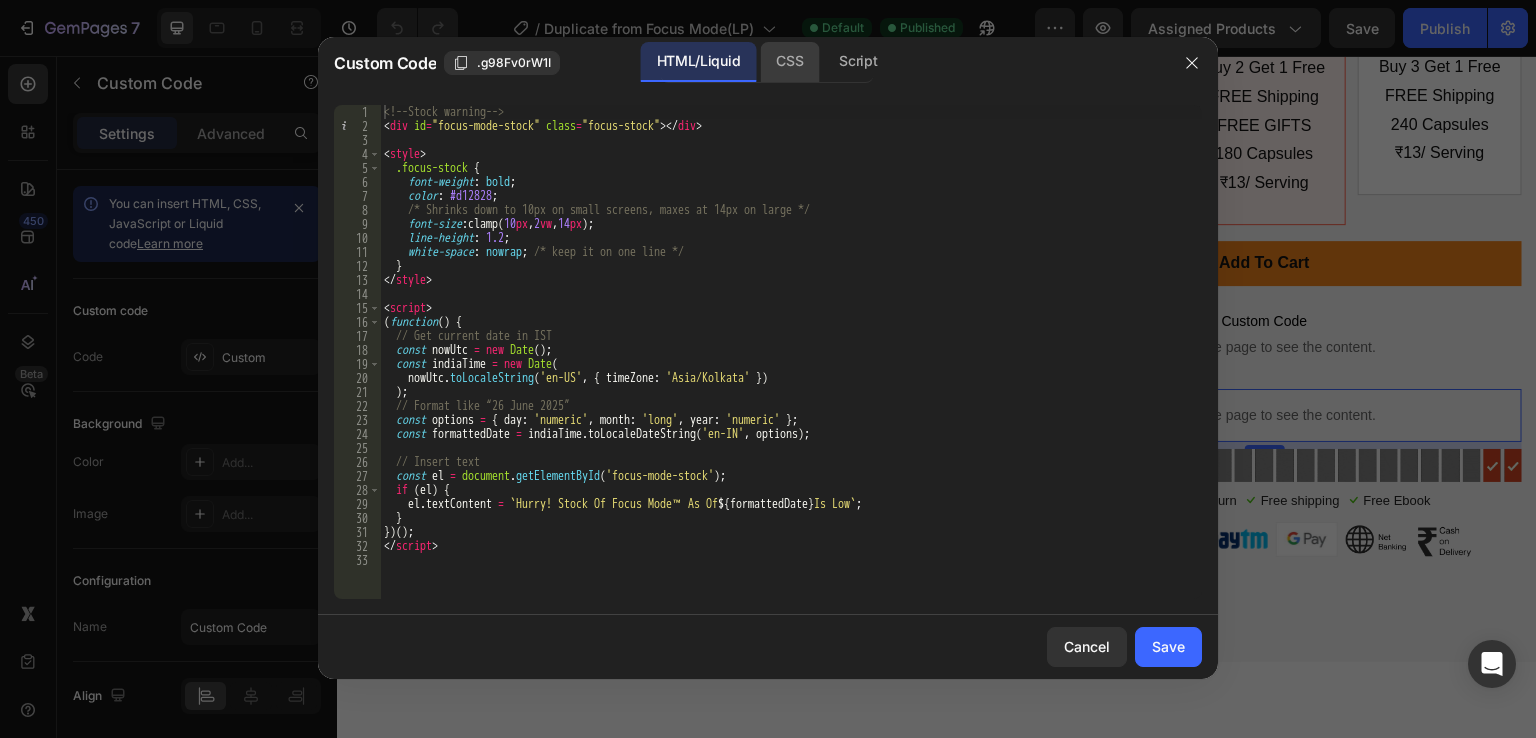 click on "CSS" 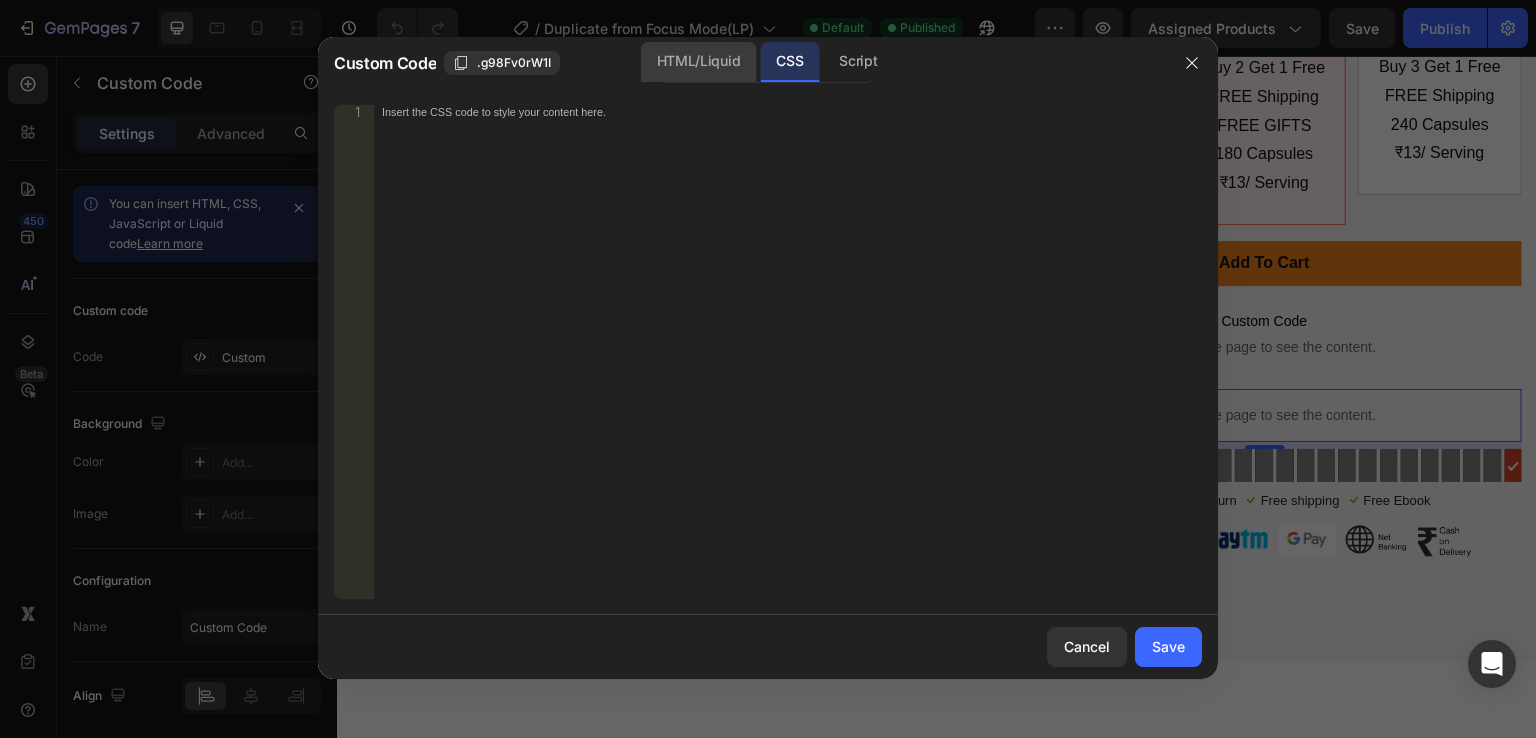 click on "HTML/Liquid" 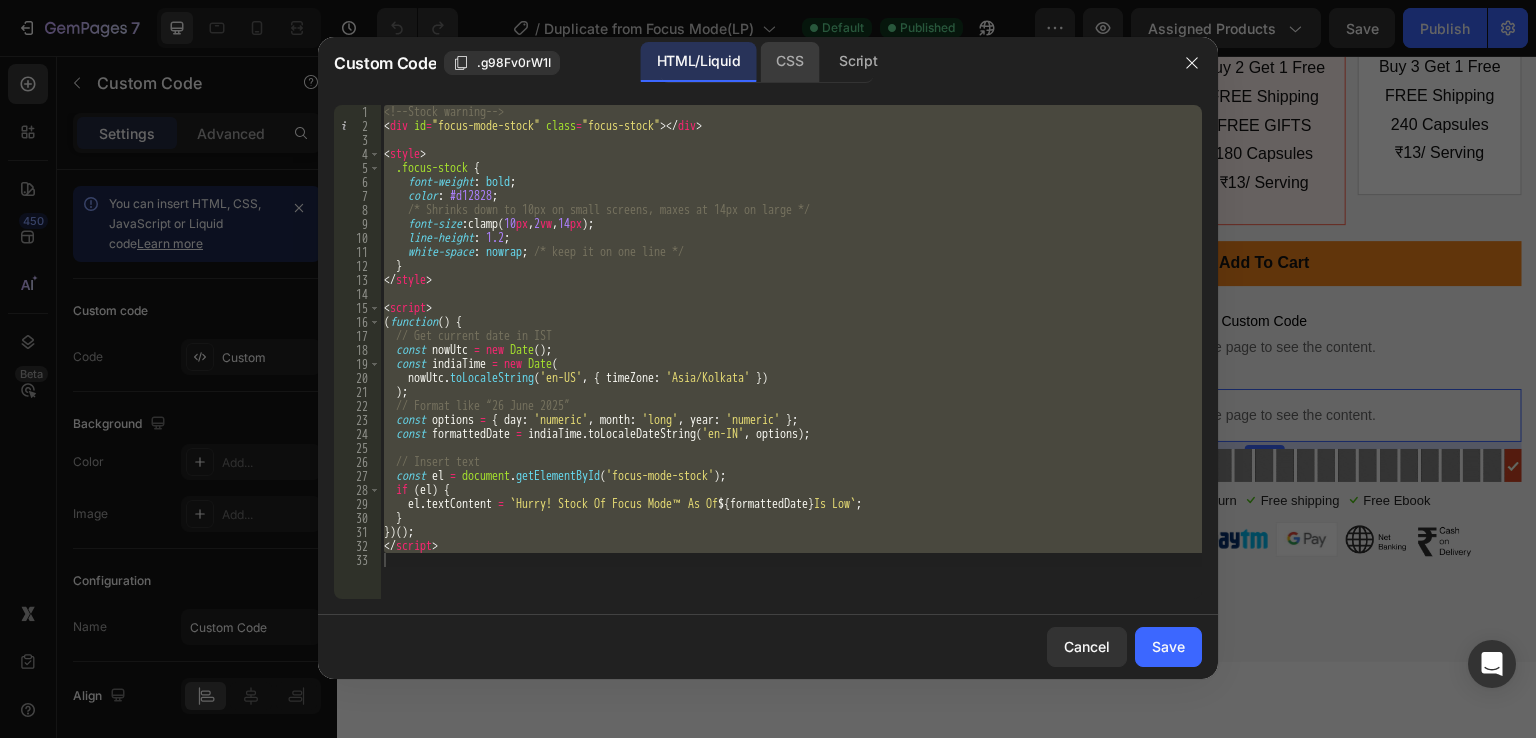 click on "CSS" 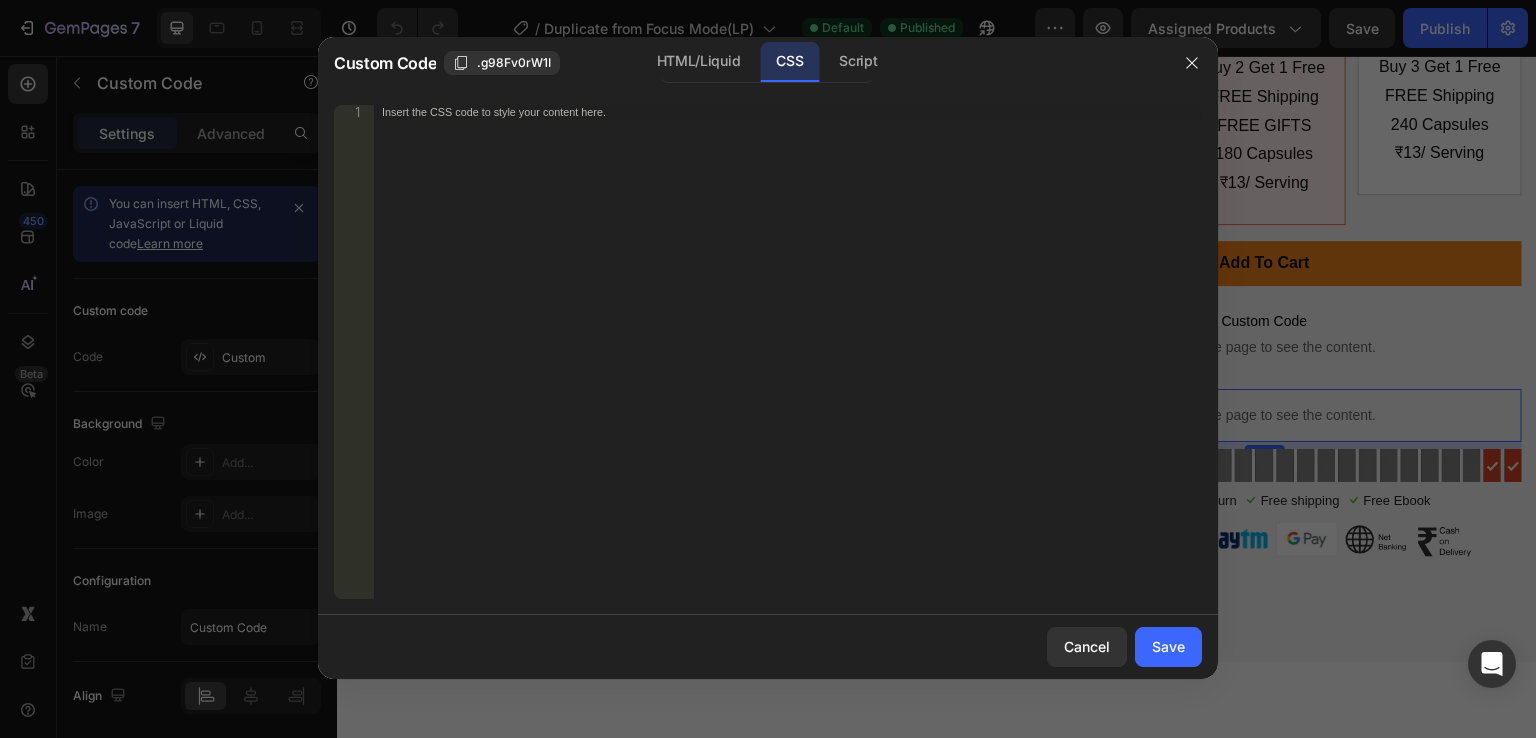 click at bounding box center (768, 369) 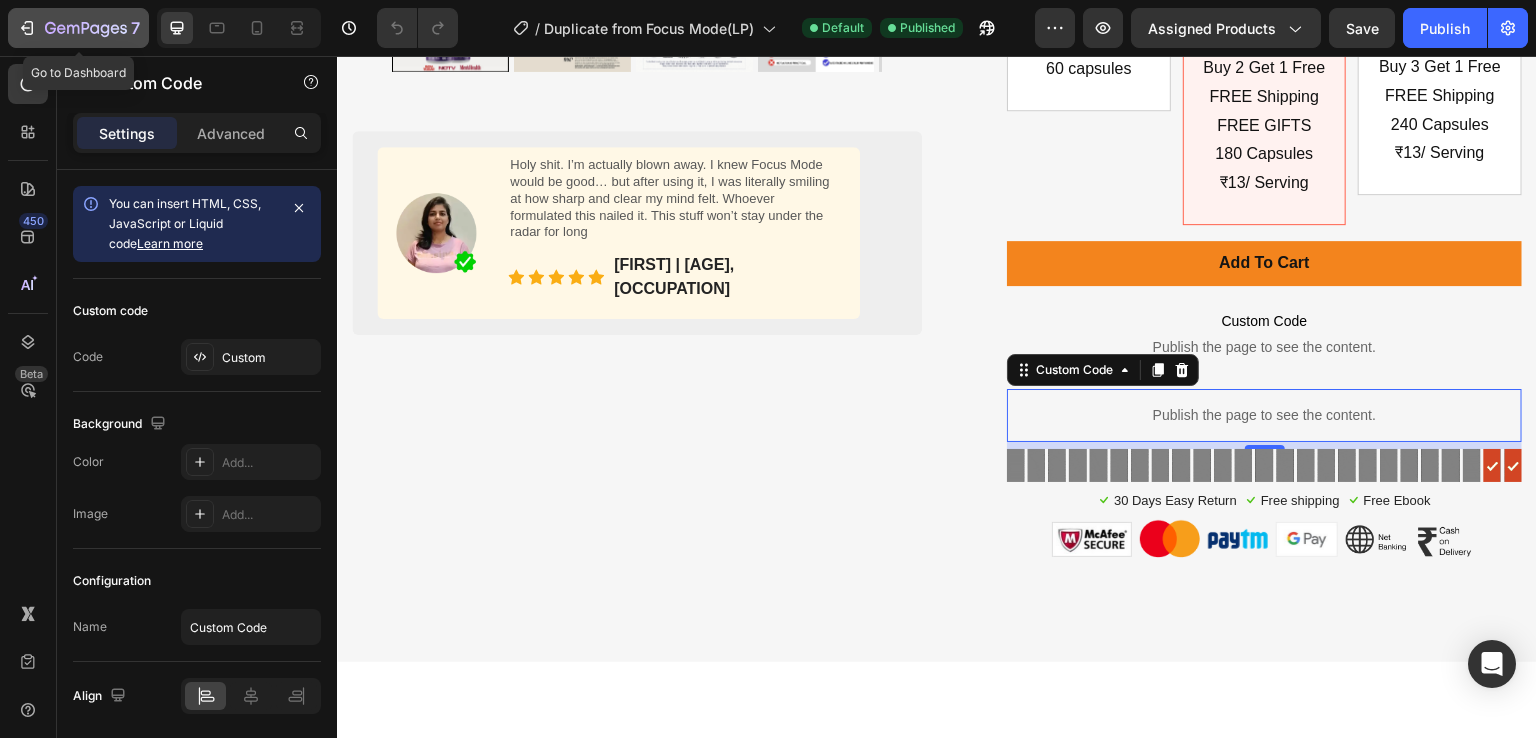 click on "7" at bounding box center (78, 28) 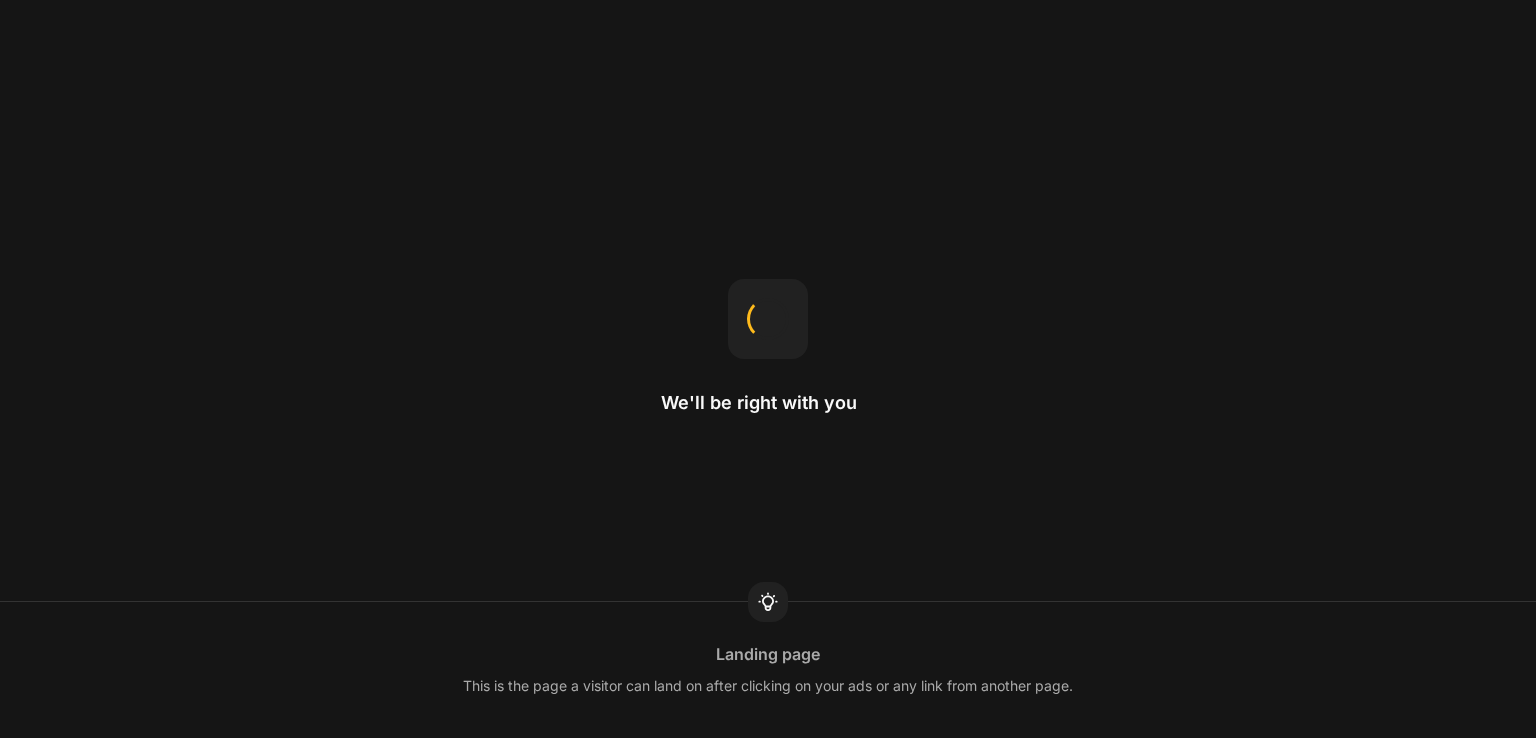 scroll, scrollTop: 0, scrollLeft: 0, axis: both 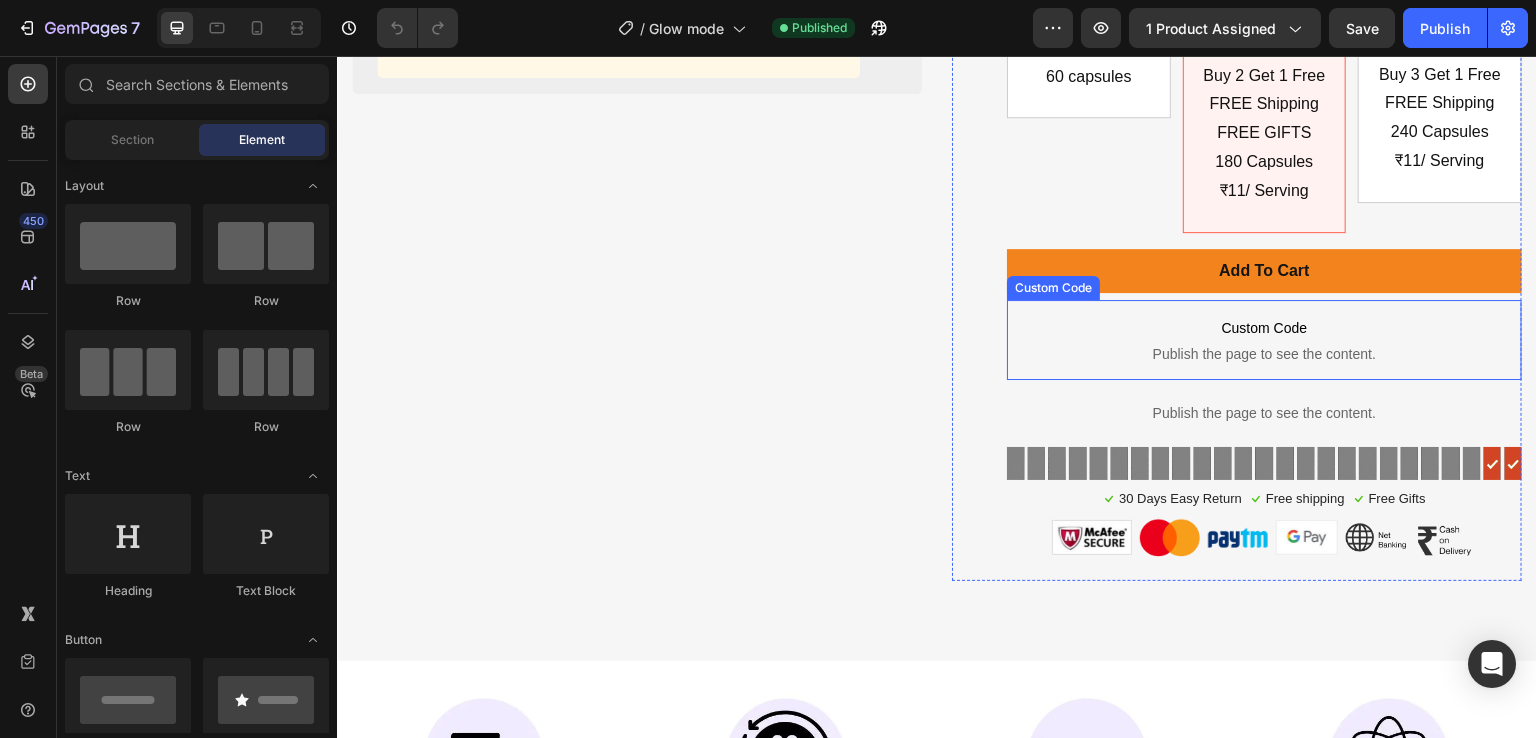 click on "Custom Code" at bounding box center [1264, 328] 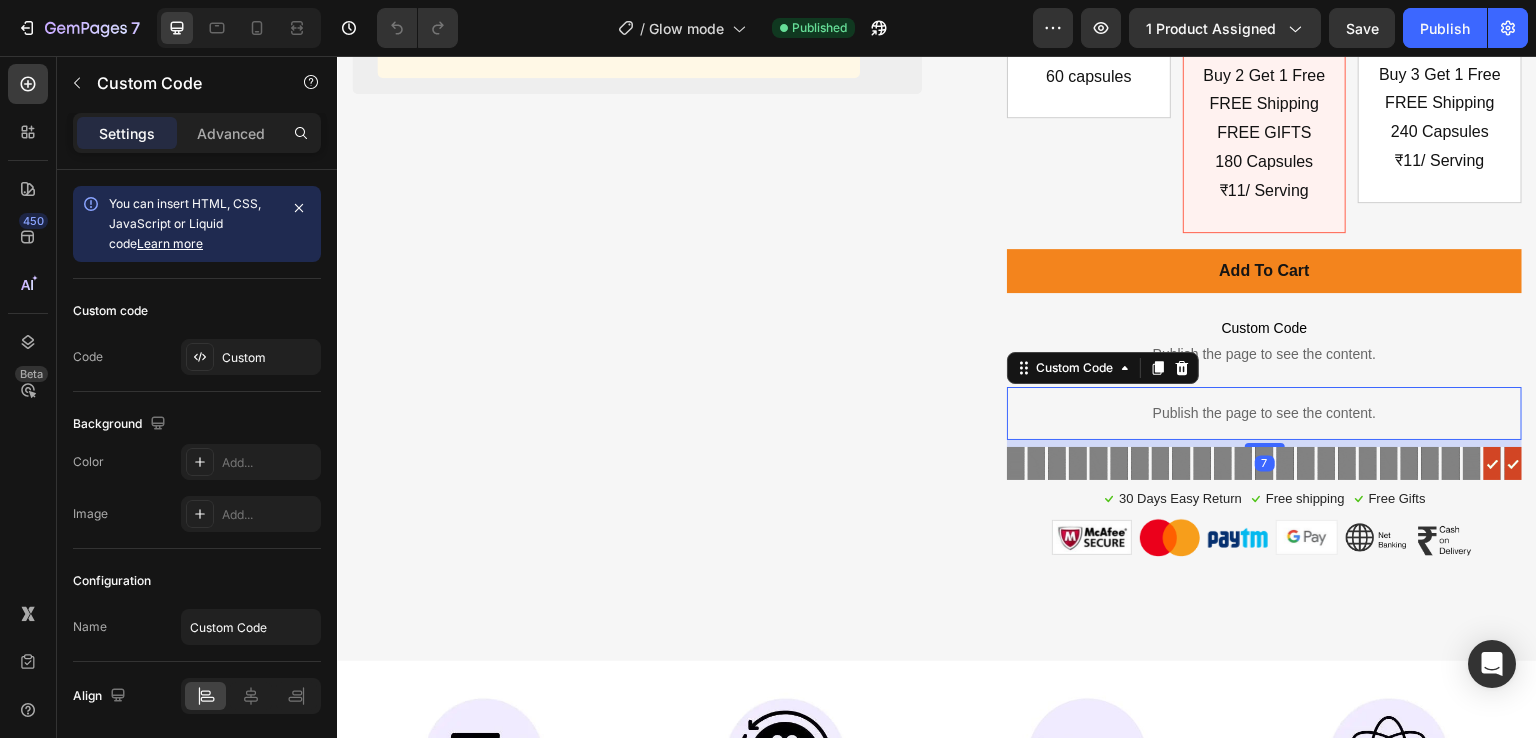 click on "Publish the page to see the content." at bounding box center [1264, 413] 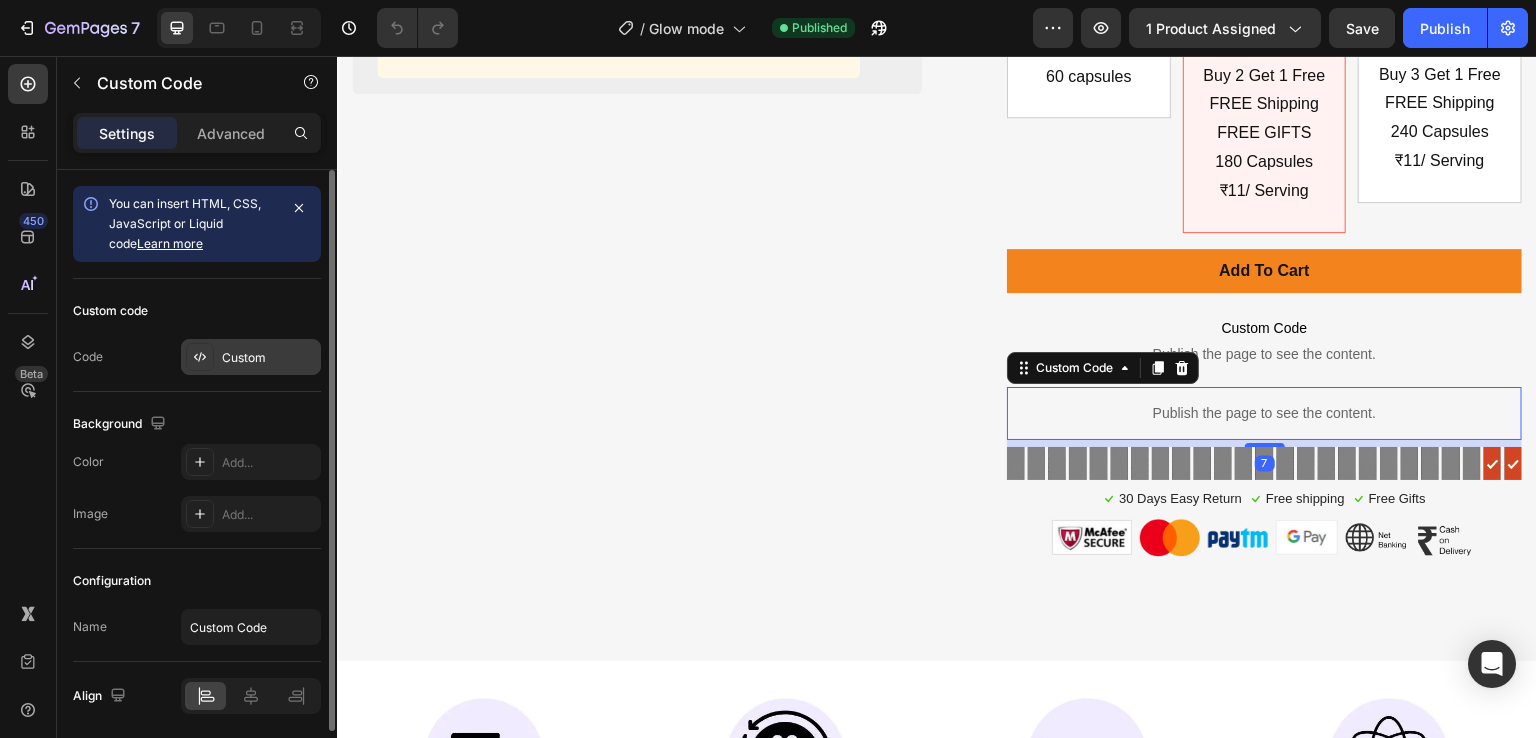 click on "Custom" at bounding box center (269, 358) 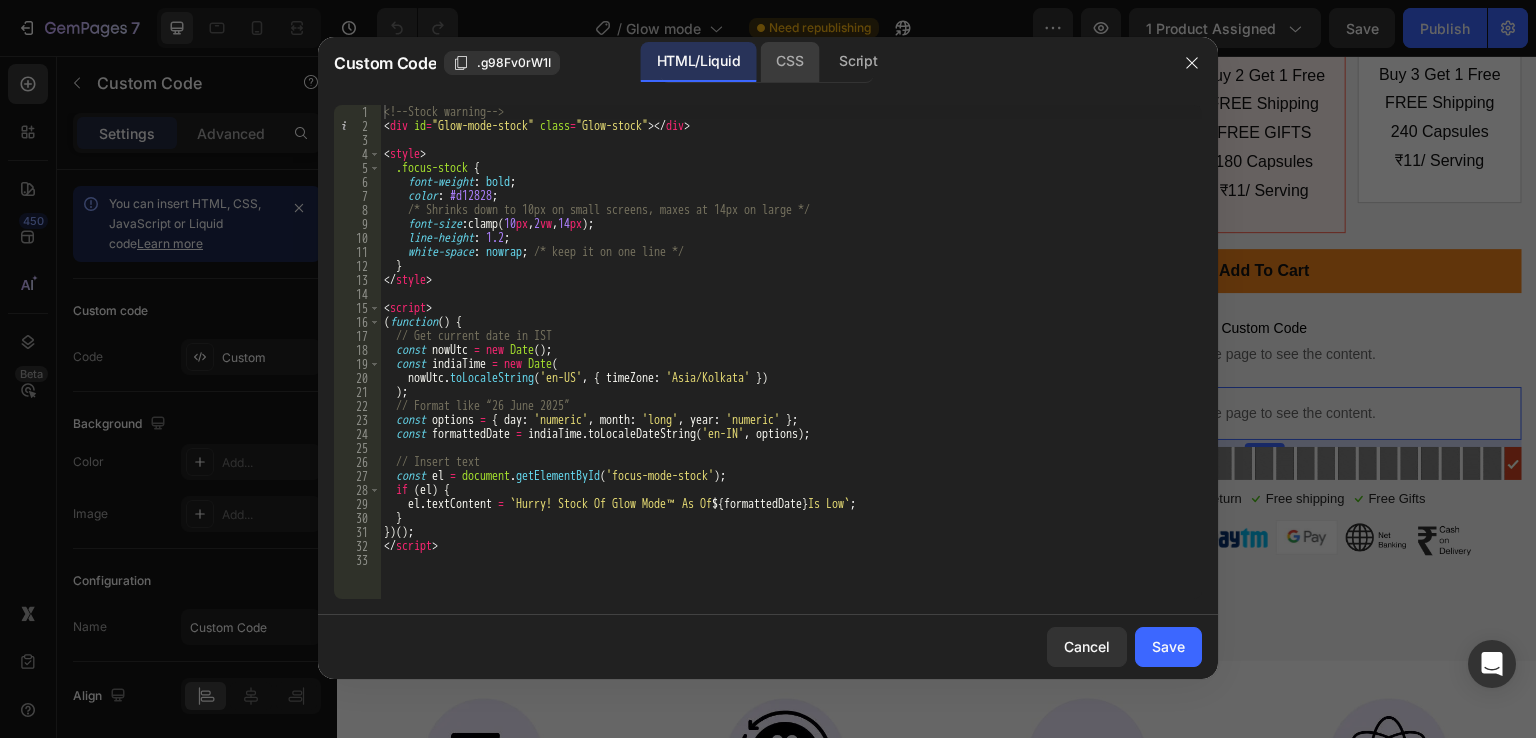click on "CSS" 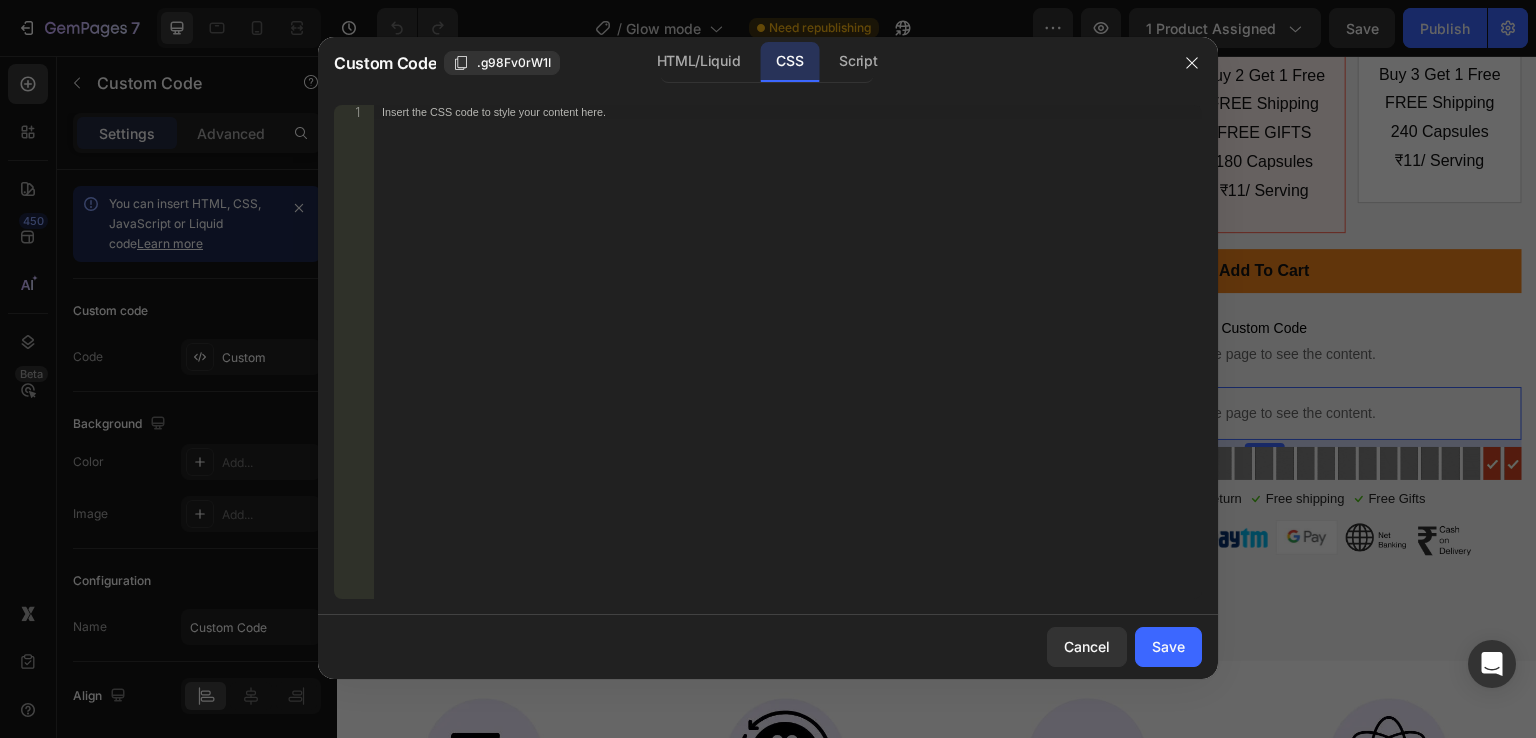 click at bounding box center (768, 369) 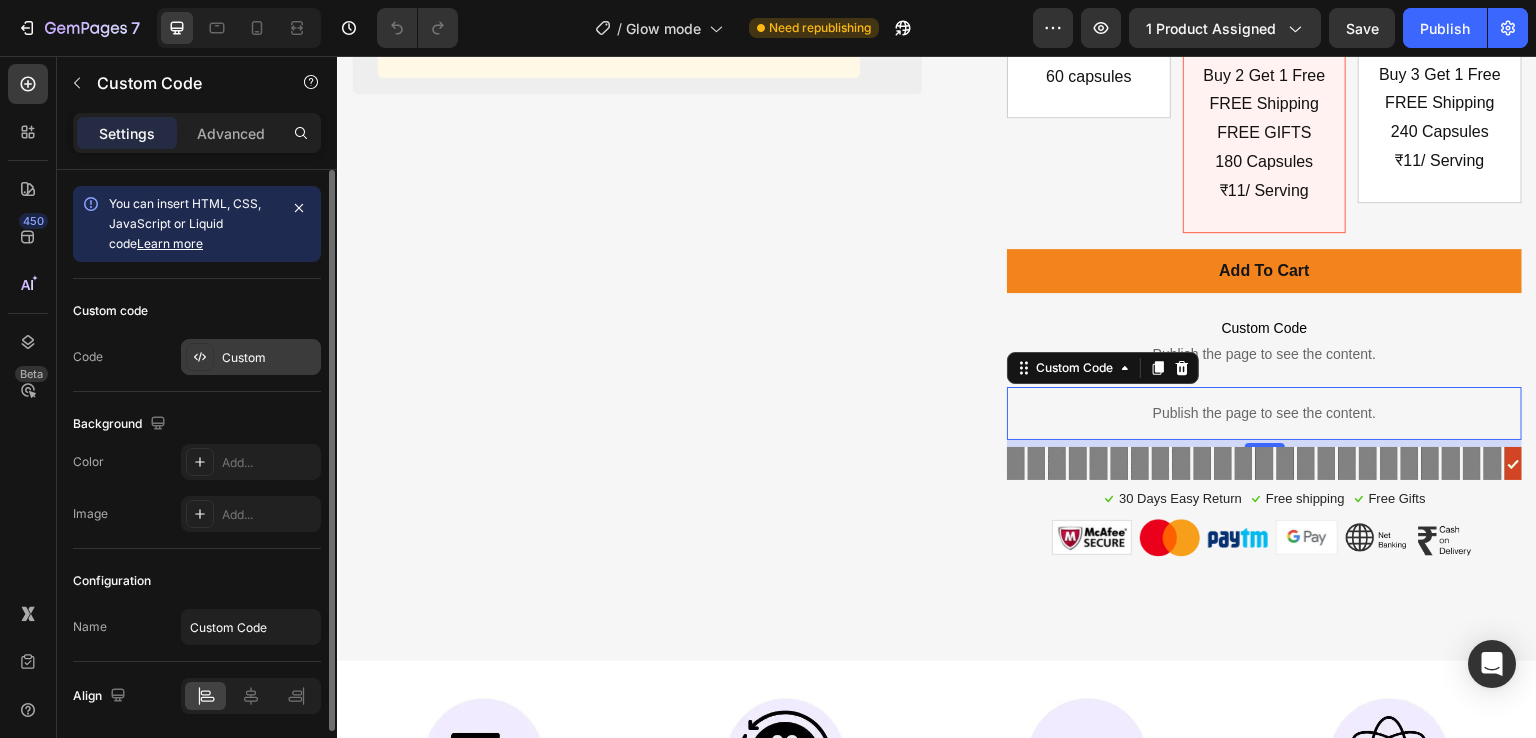 click on "Custom" at bounding box center [251, 357] 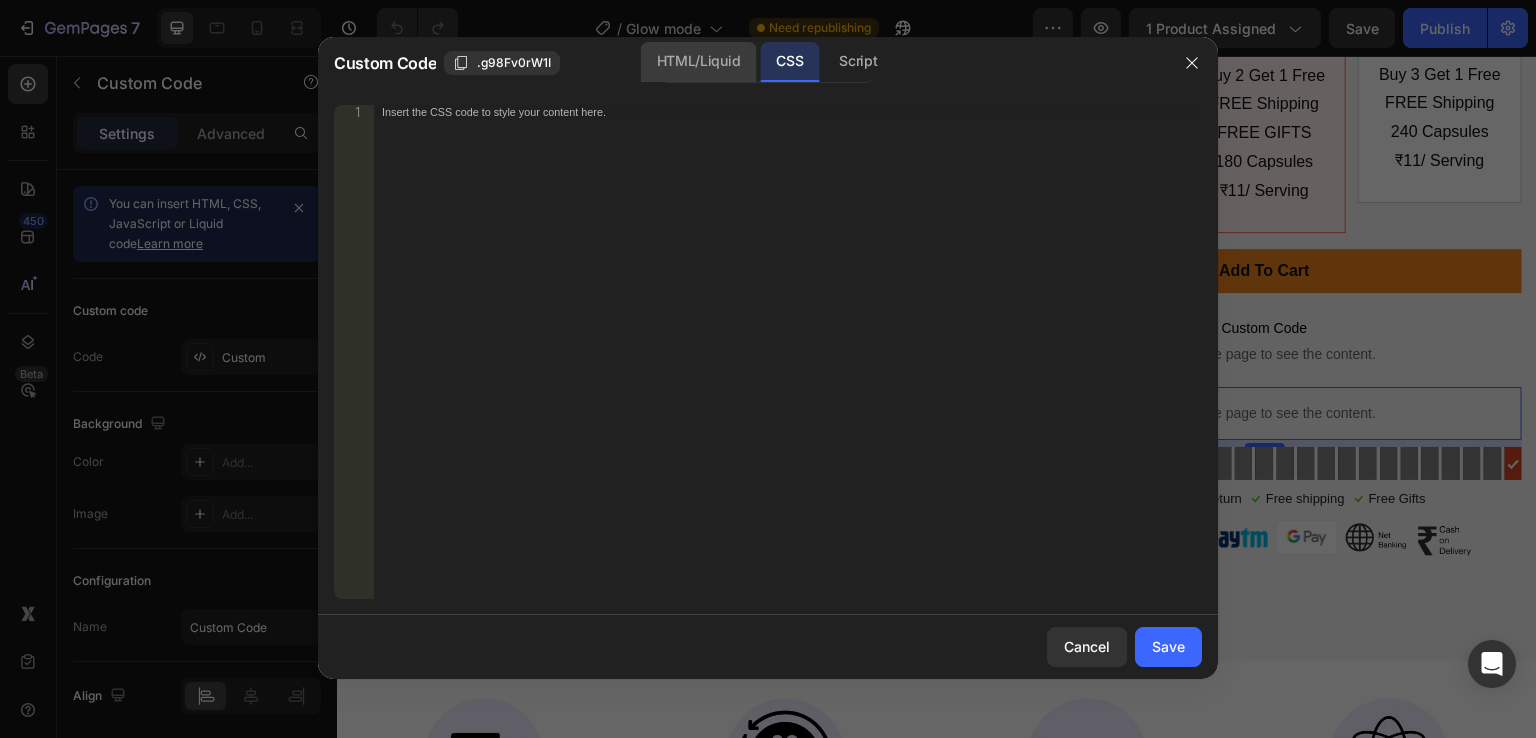 click on "HTML/Liquid" 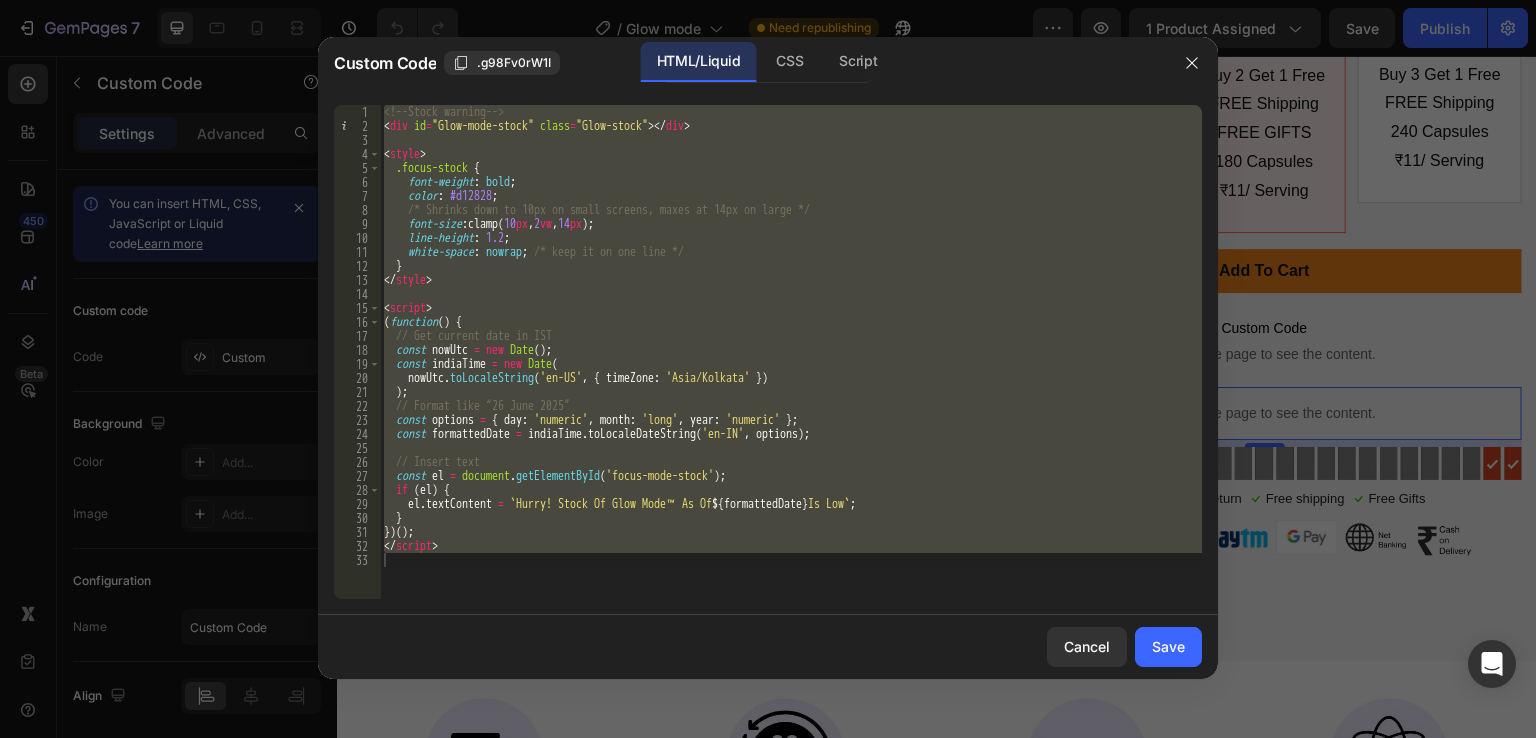 click at bounding box center (768, 369) 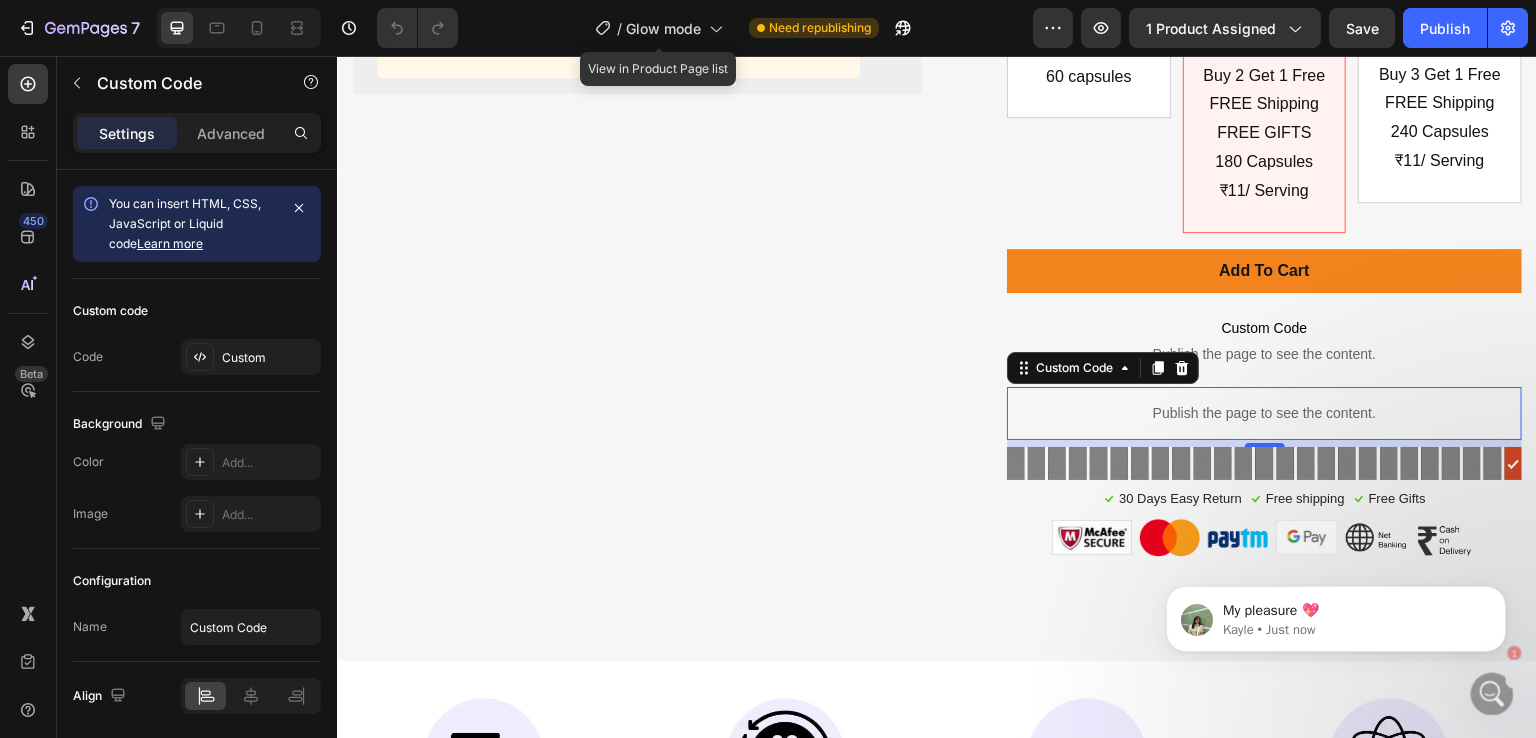 scroll, scrollTop: 0, scrollLeft: 0, axis: both 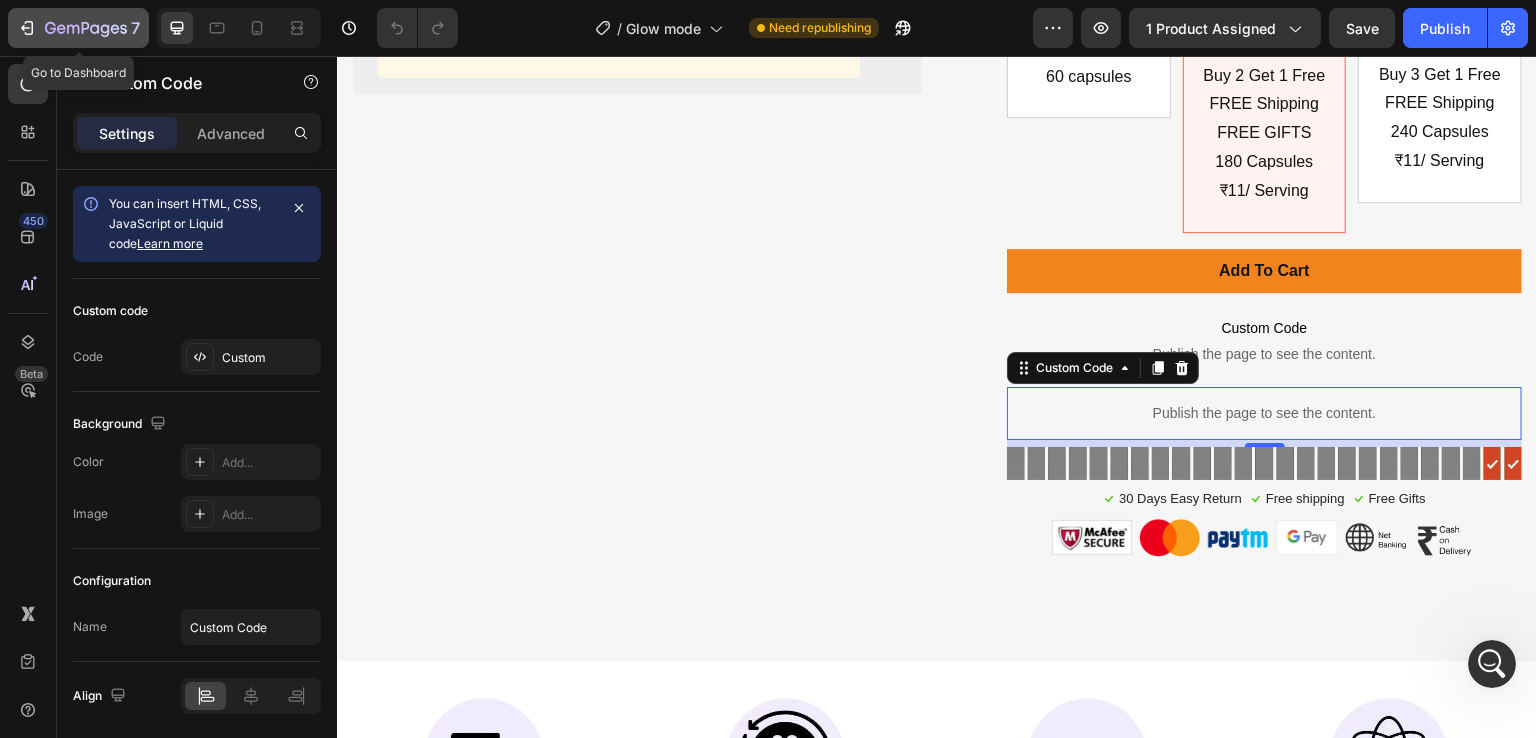 click 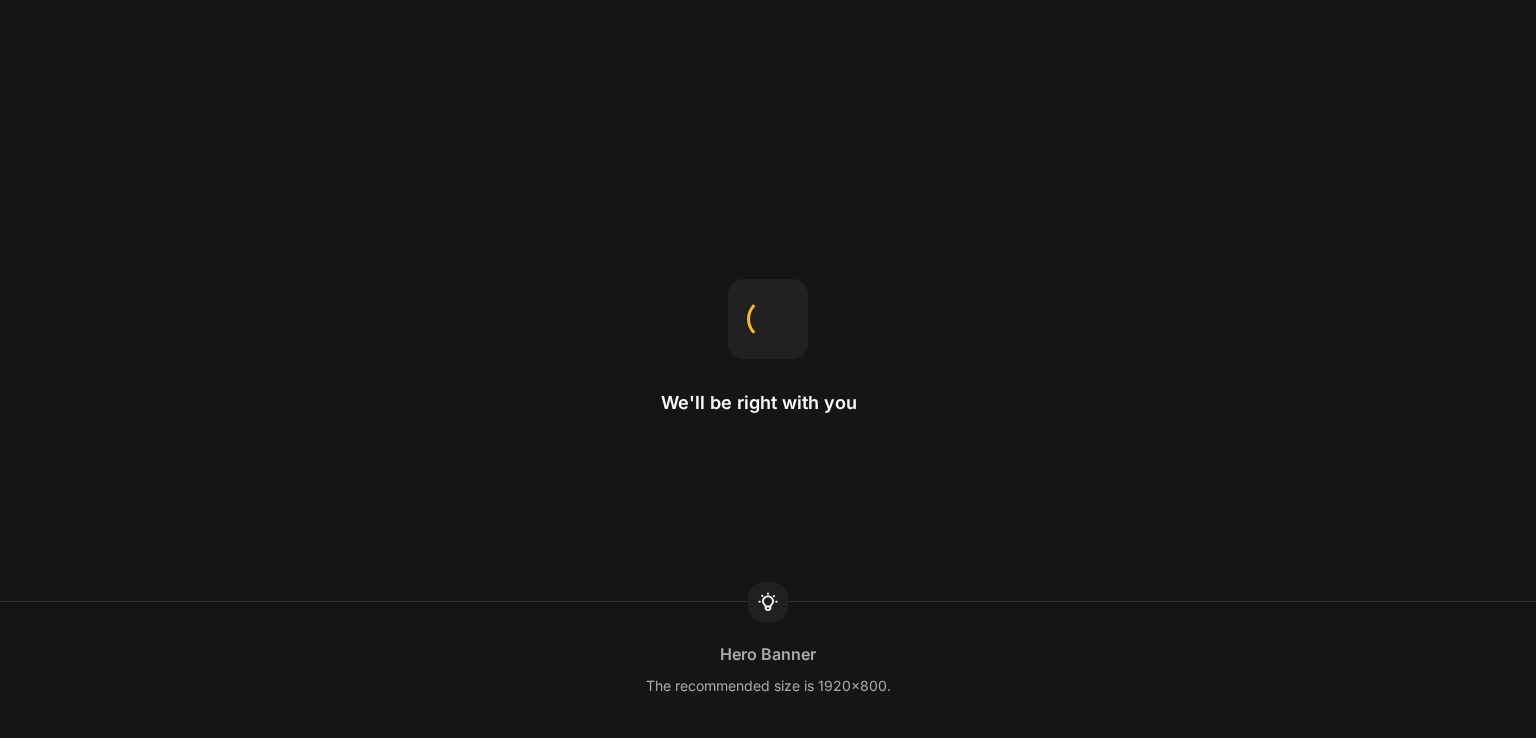 scroll, scrollTop: 0, scrollLeft: 0, axis: both 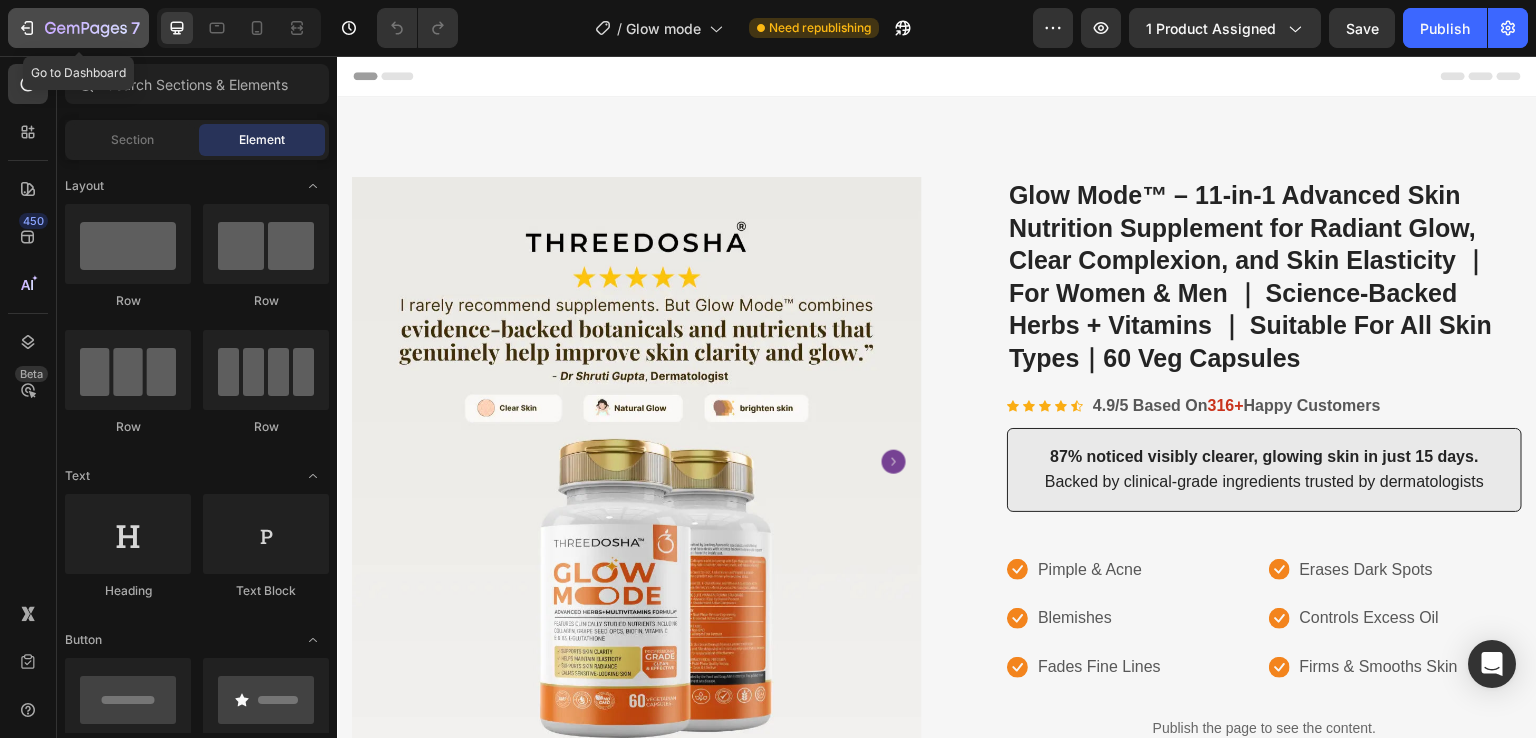 click 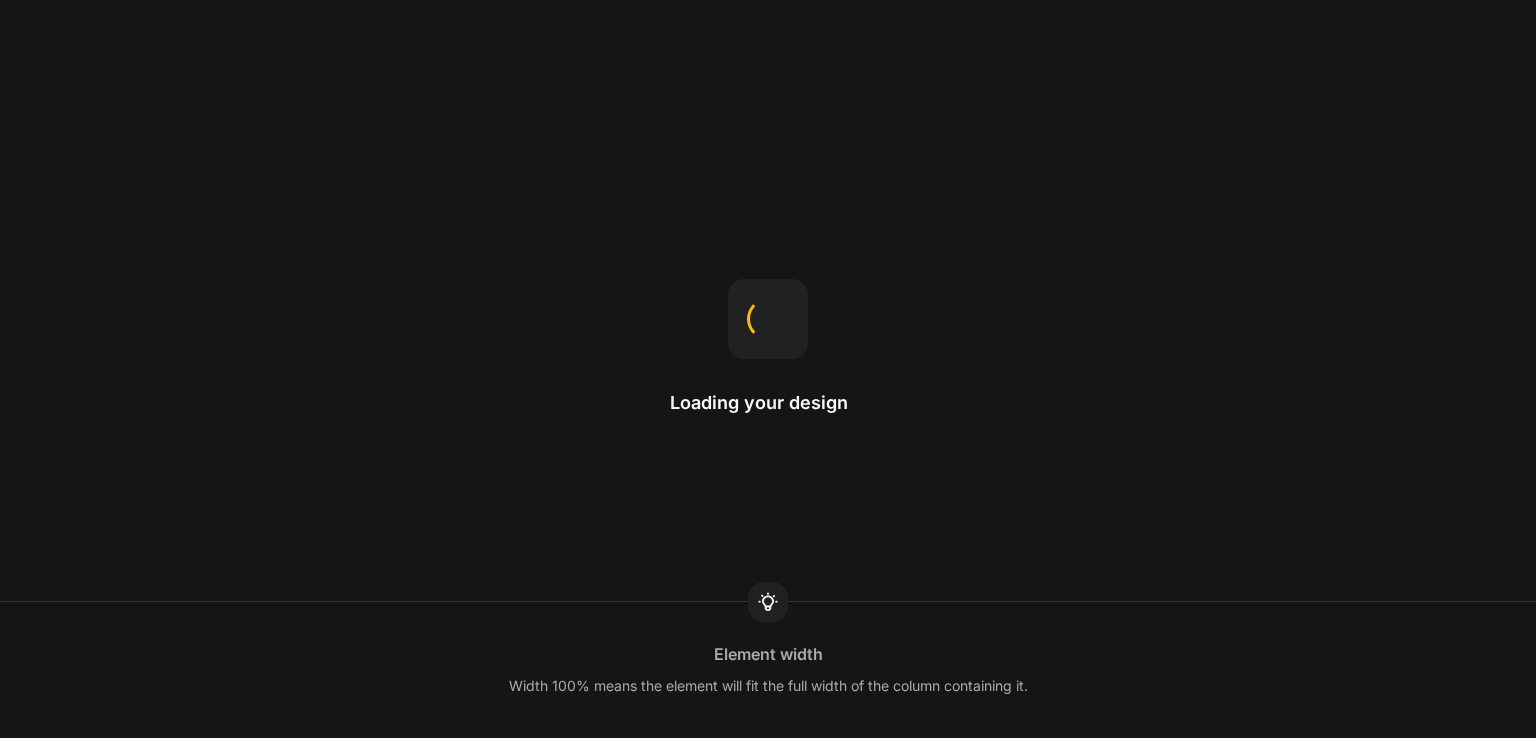scroll, scrollTop: 0, scrollLeft: 0, axis: both 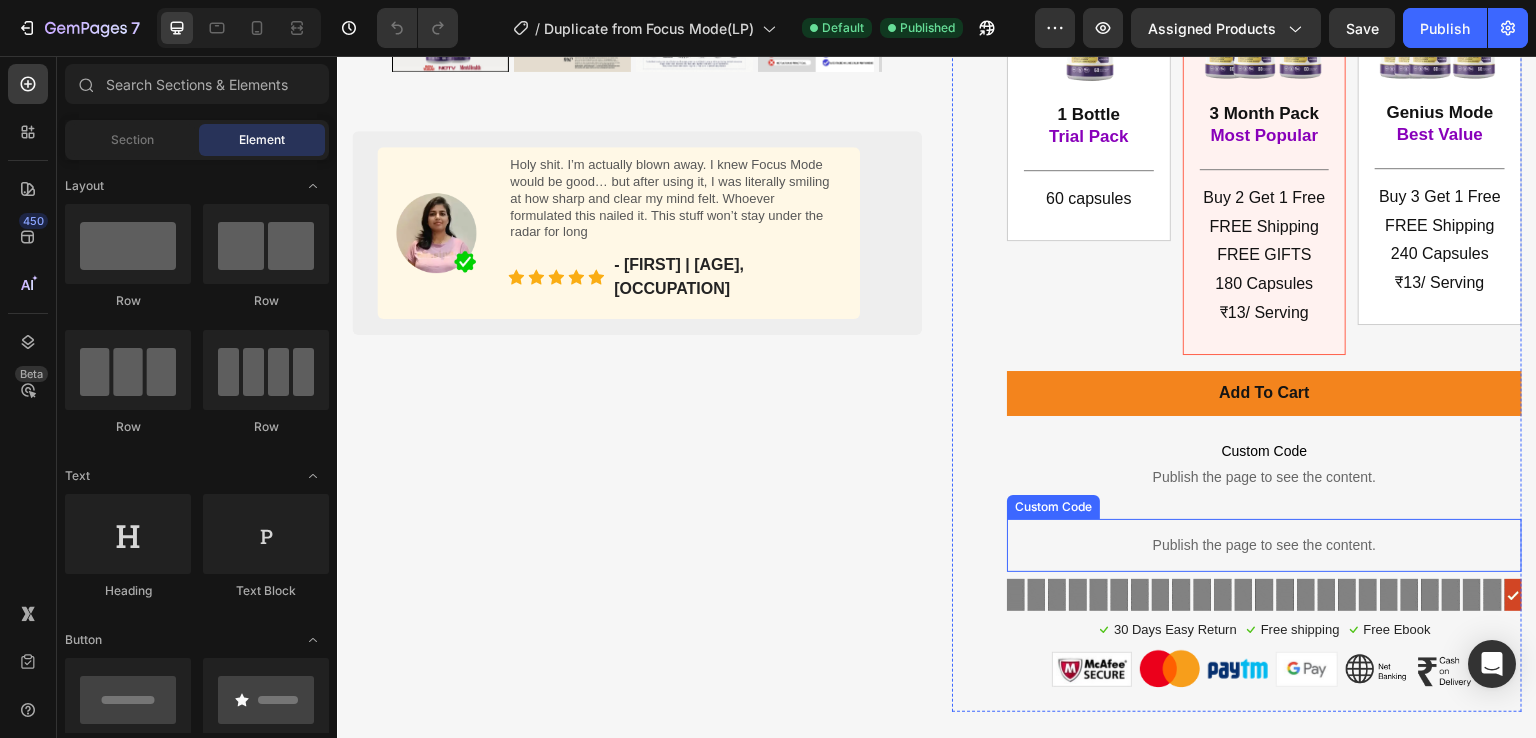 click on "Publish the page to see the content." at bounding box center (1264, 545) 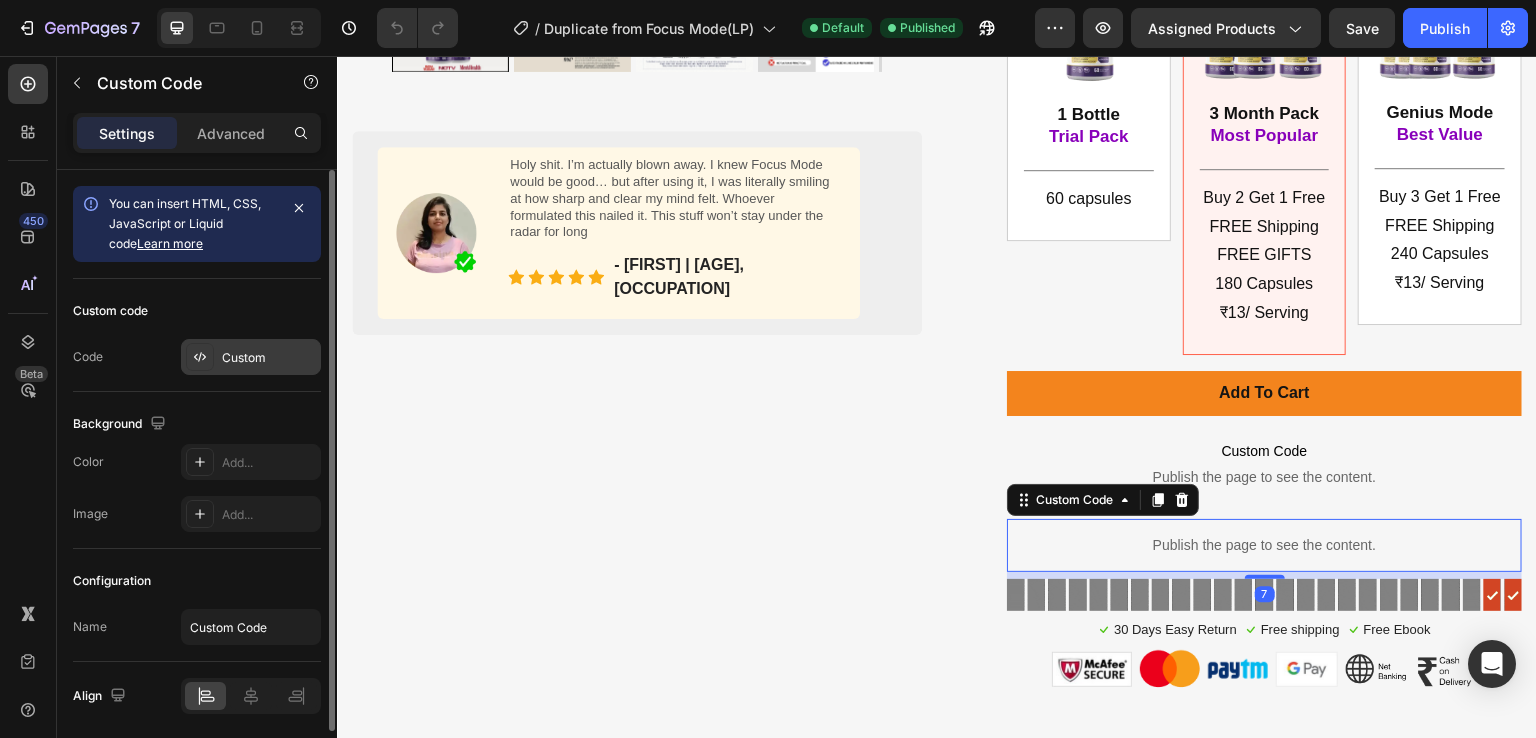 click on "Custom" at bounding box center [269, 358] 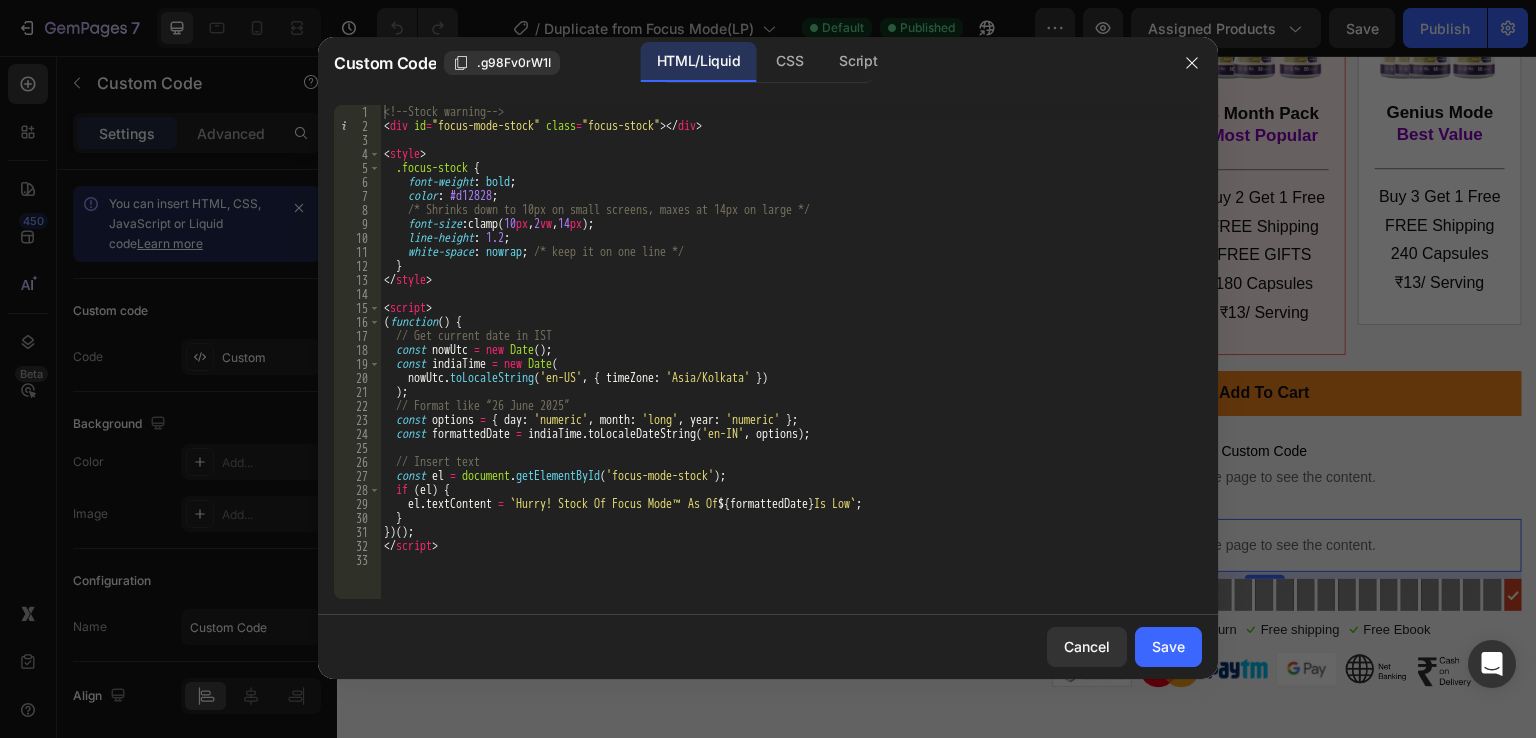 click at bounding box center (768, 369) 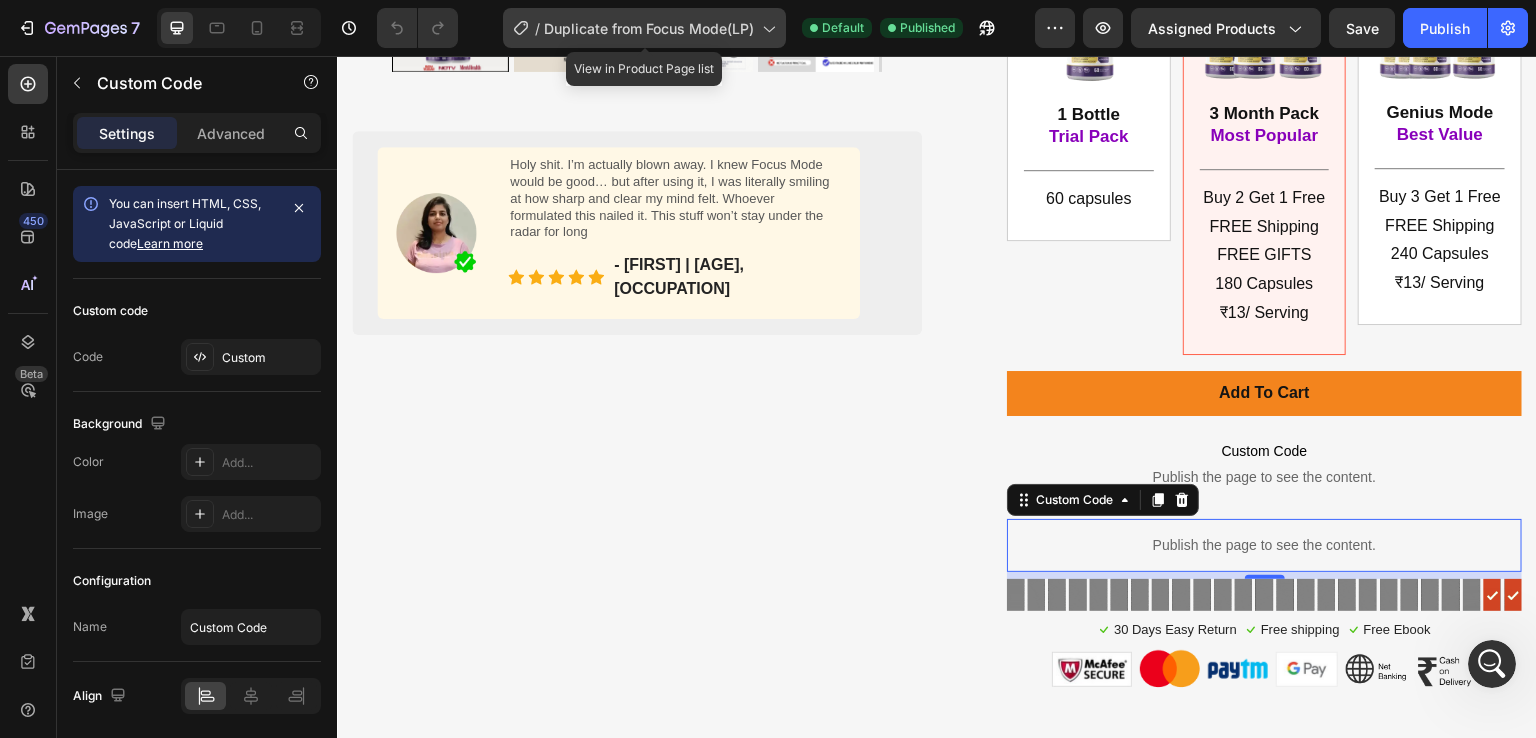 scroll, scrollTop: 0, scrollLeft: 0, axis: both 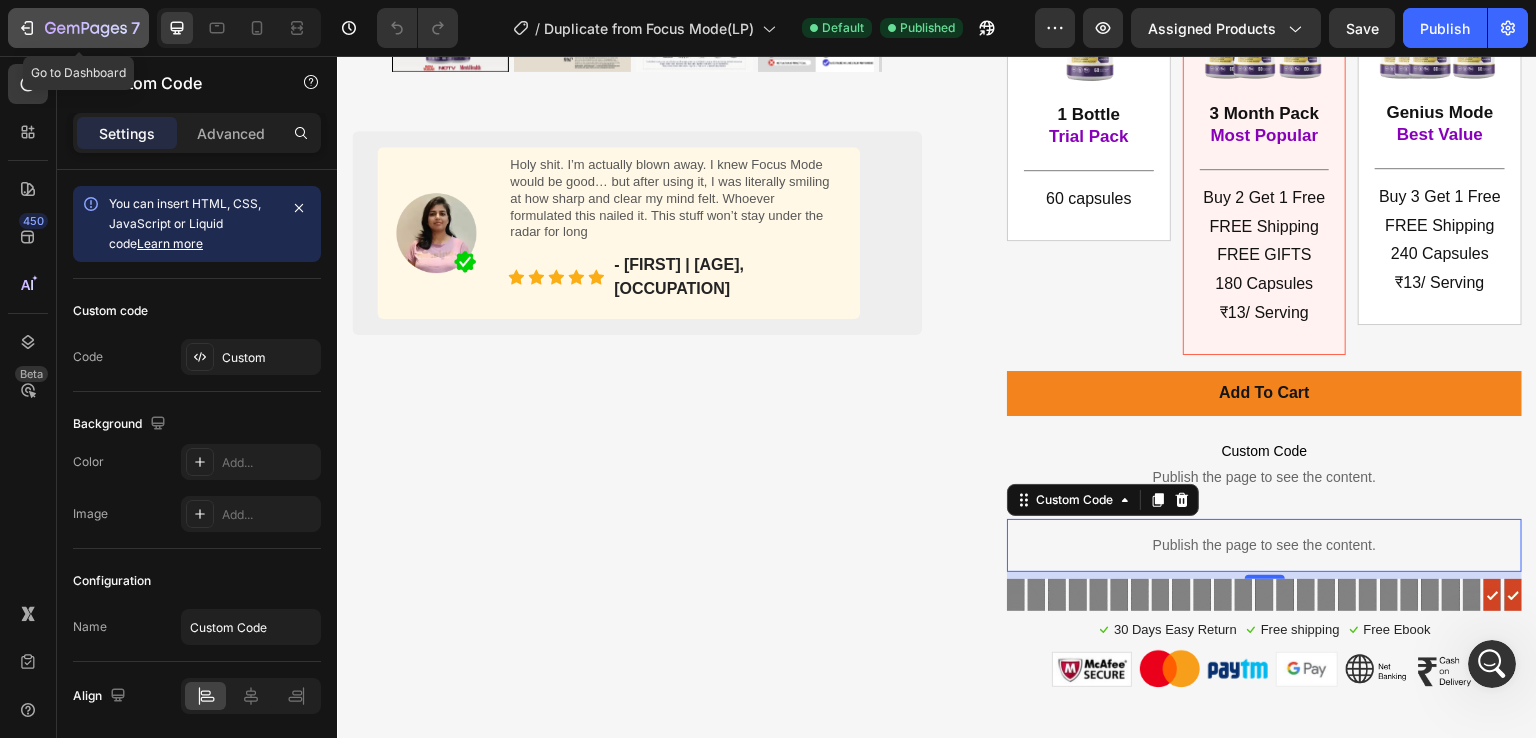 click 